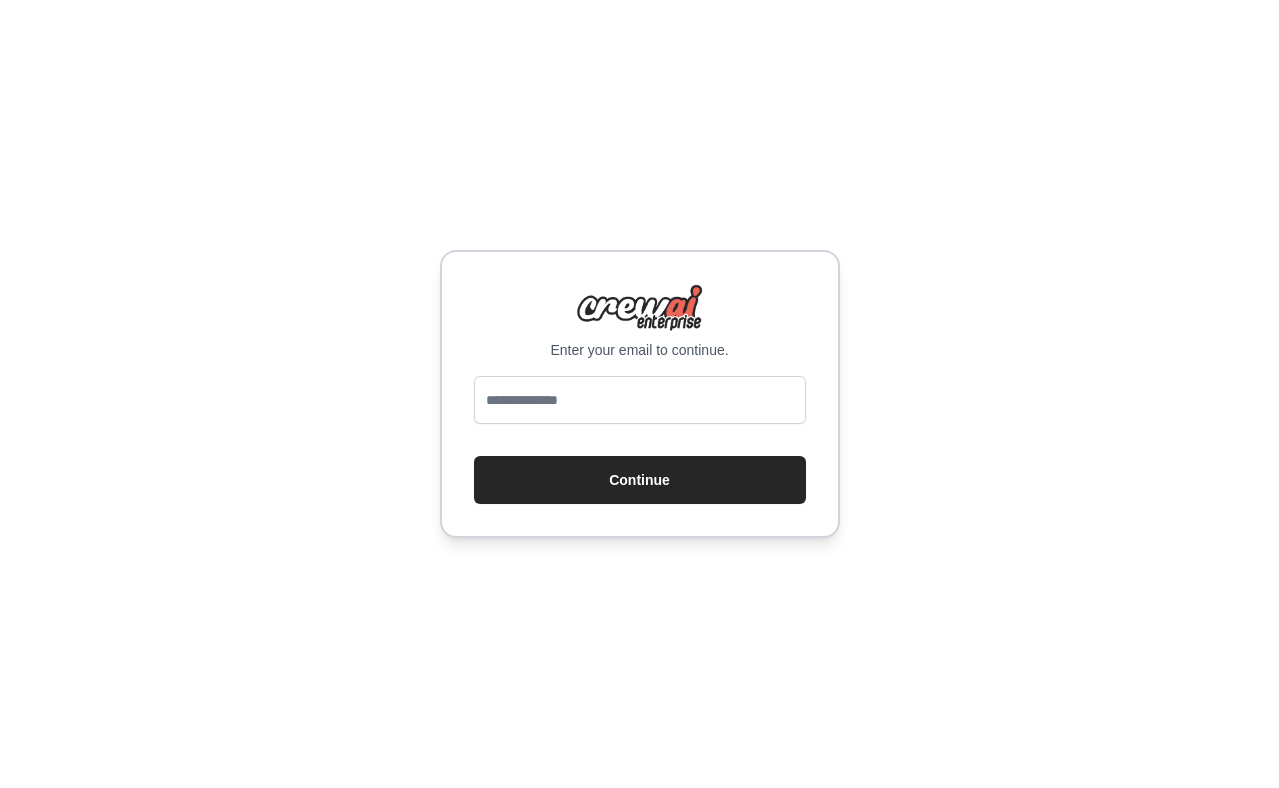 scroll, scrollTop: 0, scrollLeft: 0, axis: both 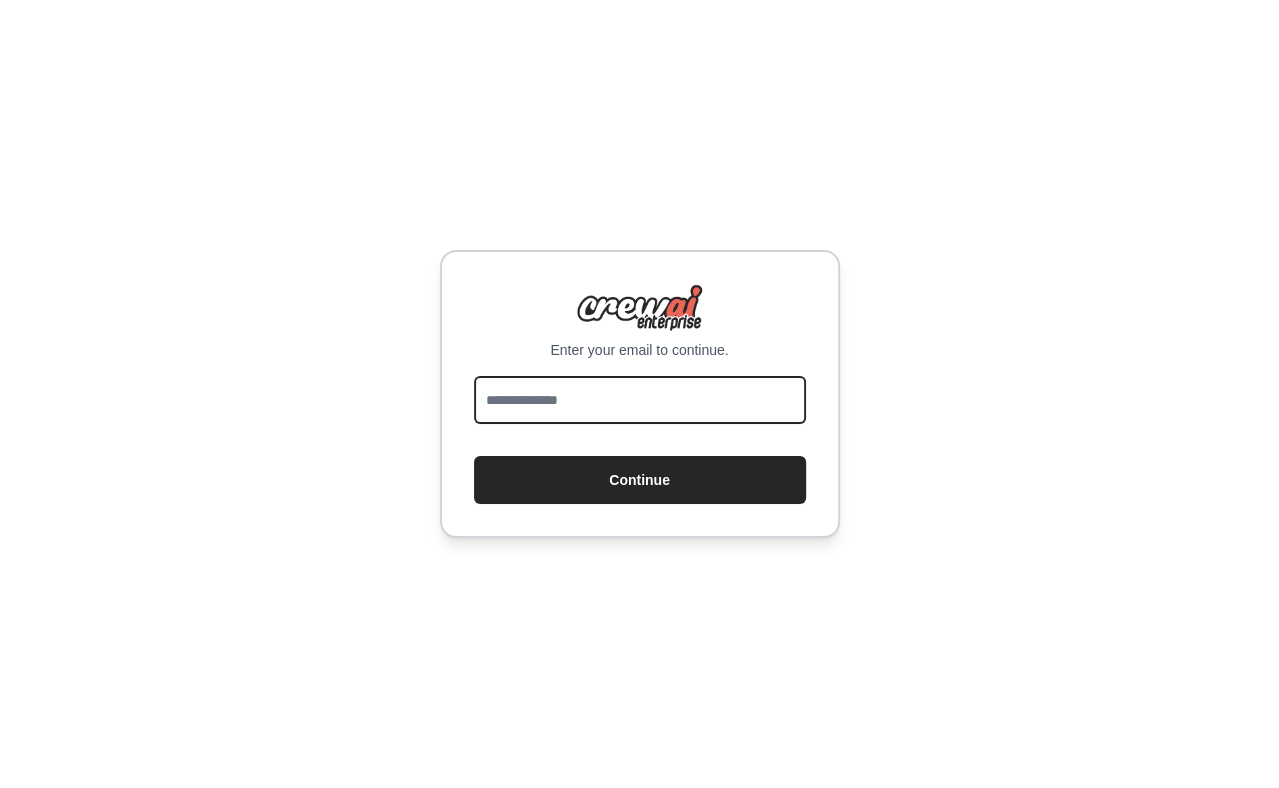 click at bounding box center (640, 400) 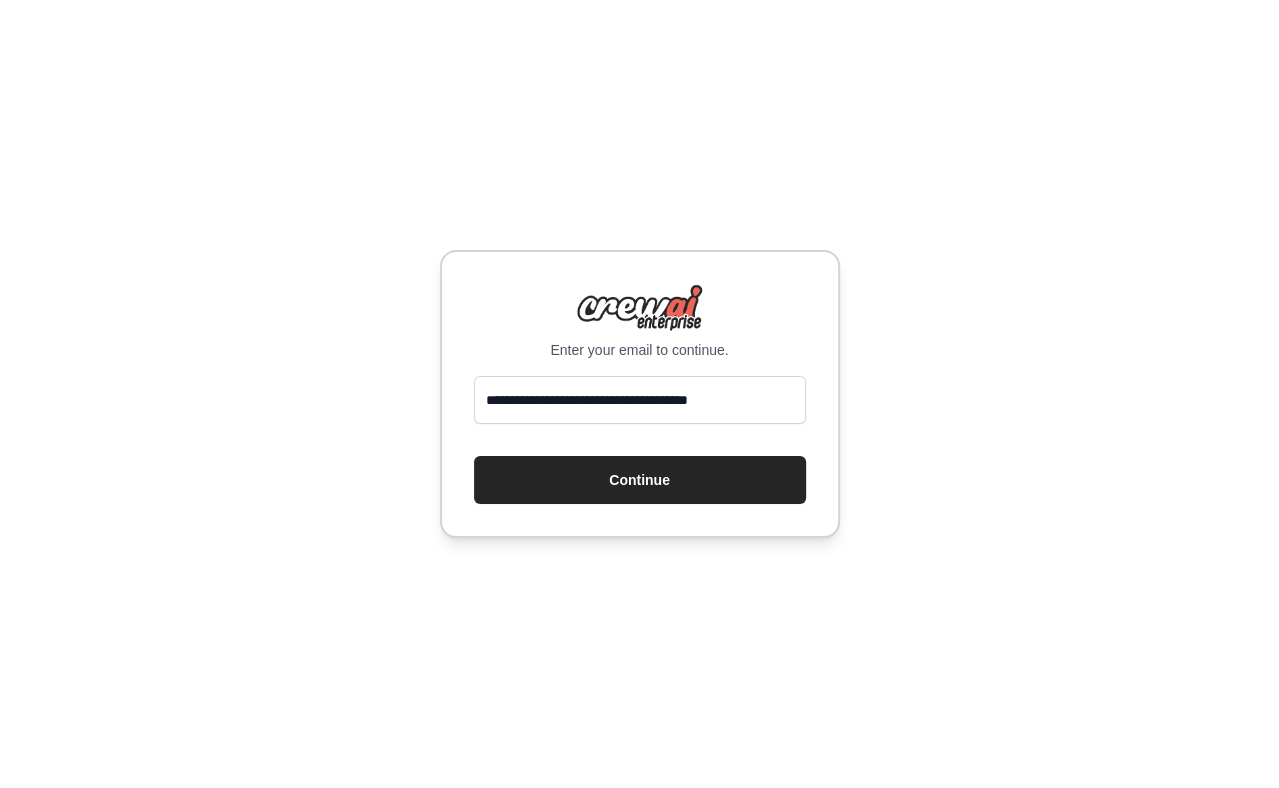 click on "**********" at bounding box center (640, 440) 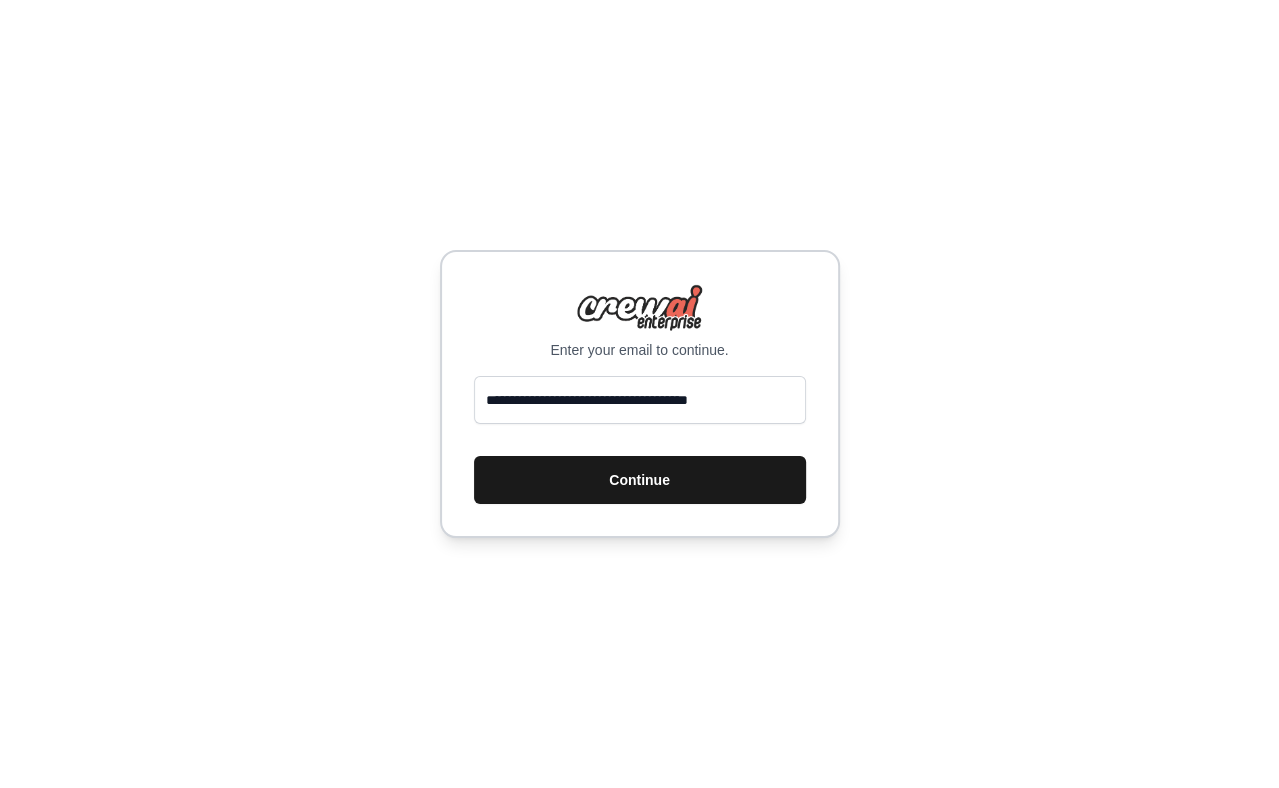 click on "Continue" at bounding box center (640, 480) 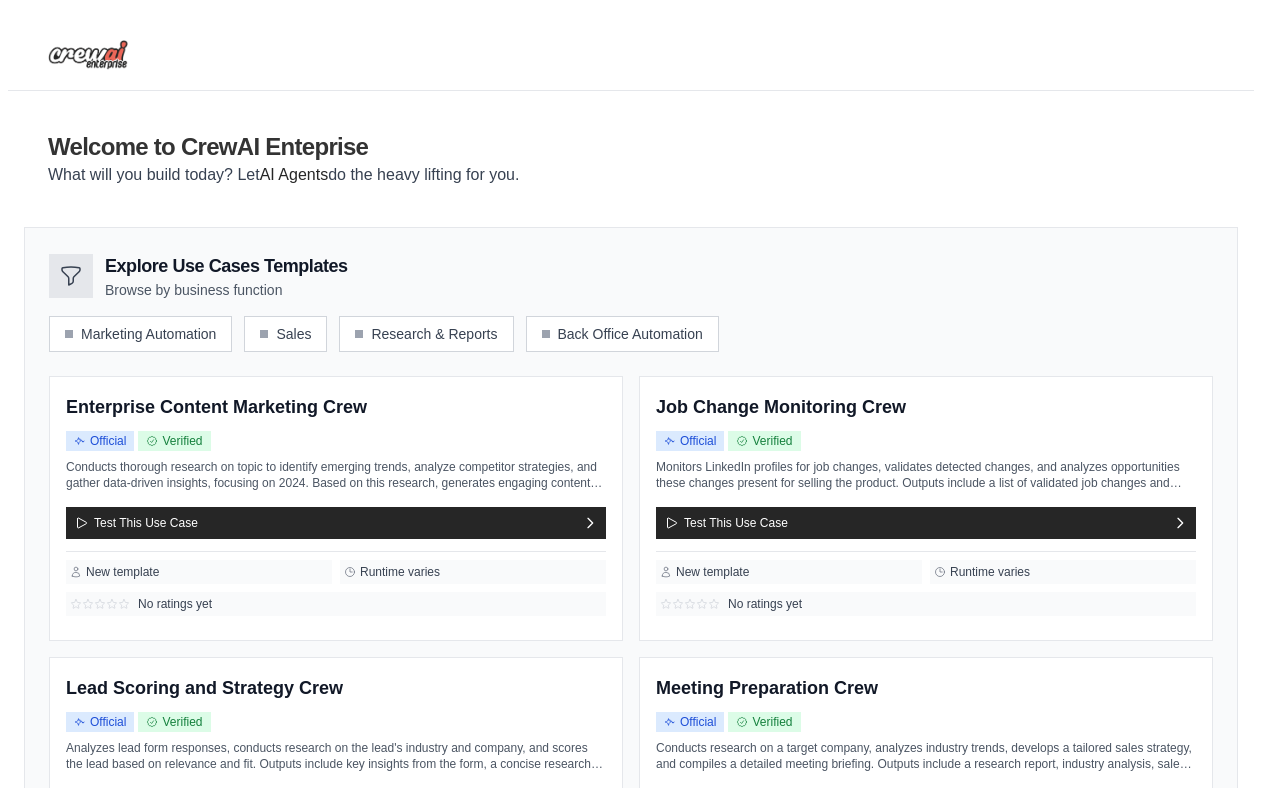 scroll, scrollTop: 0, scrollLeft: 0, axis: both 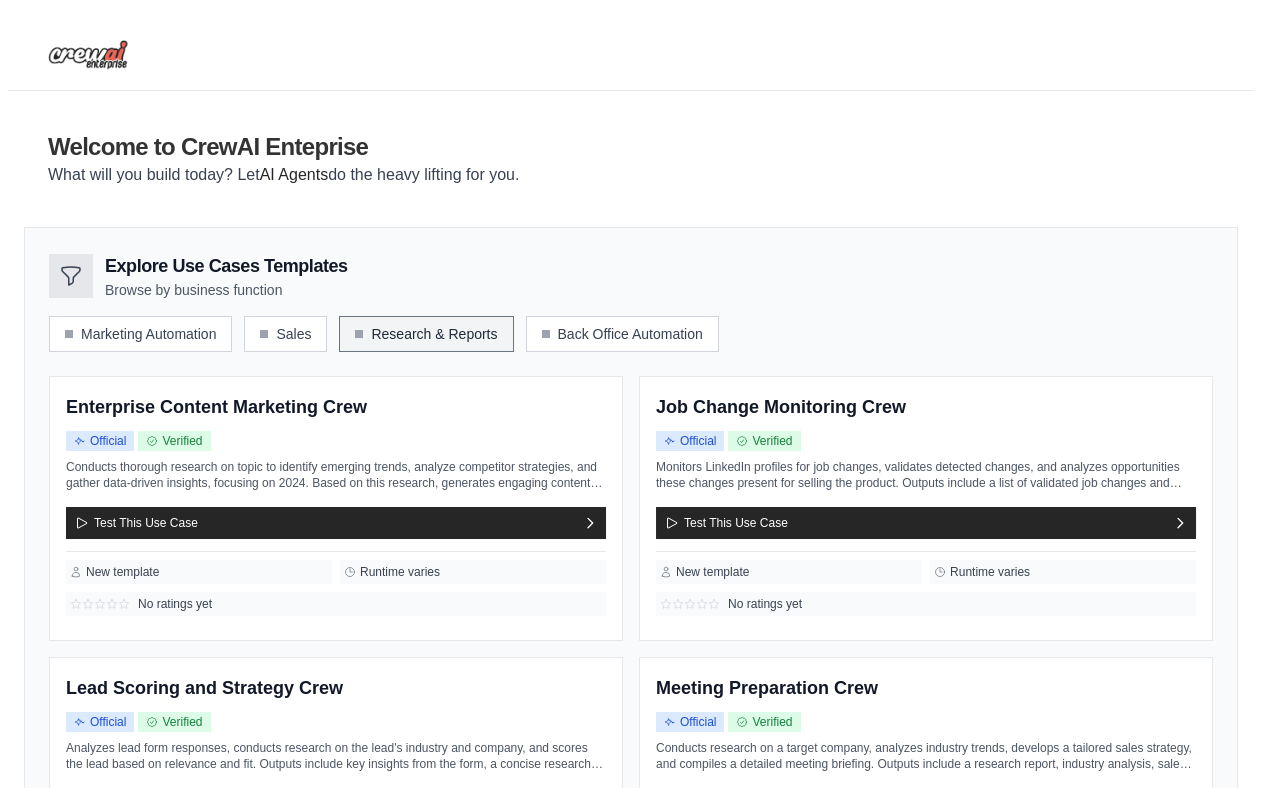 click on "Research & Reports" at bounding box center [426, 334] 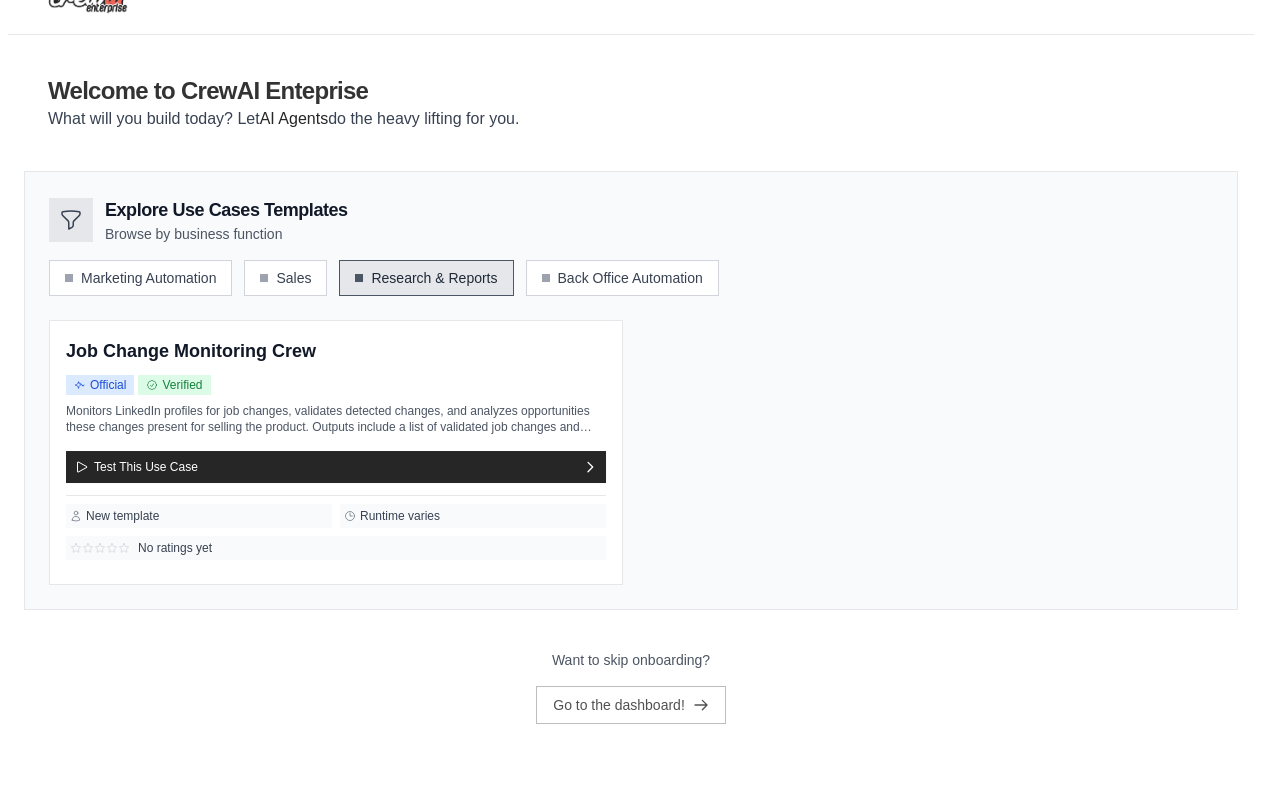 scroll, scrollTop: 110, scrollLeft: 0, axis: vertical 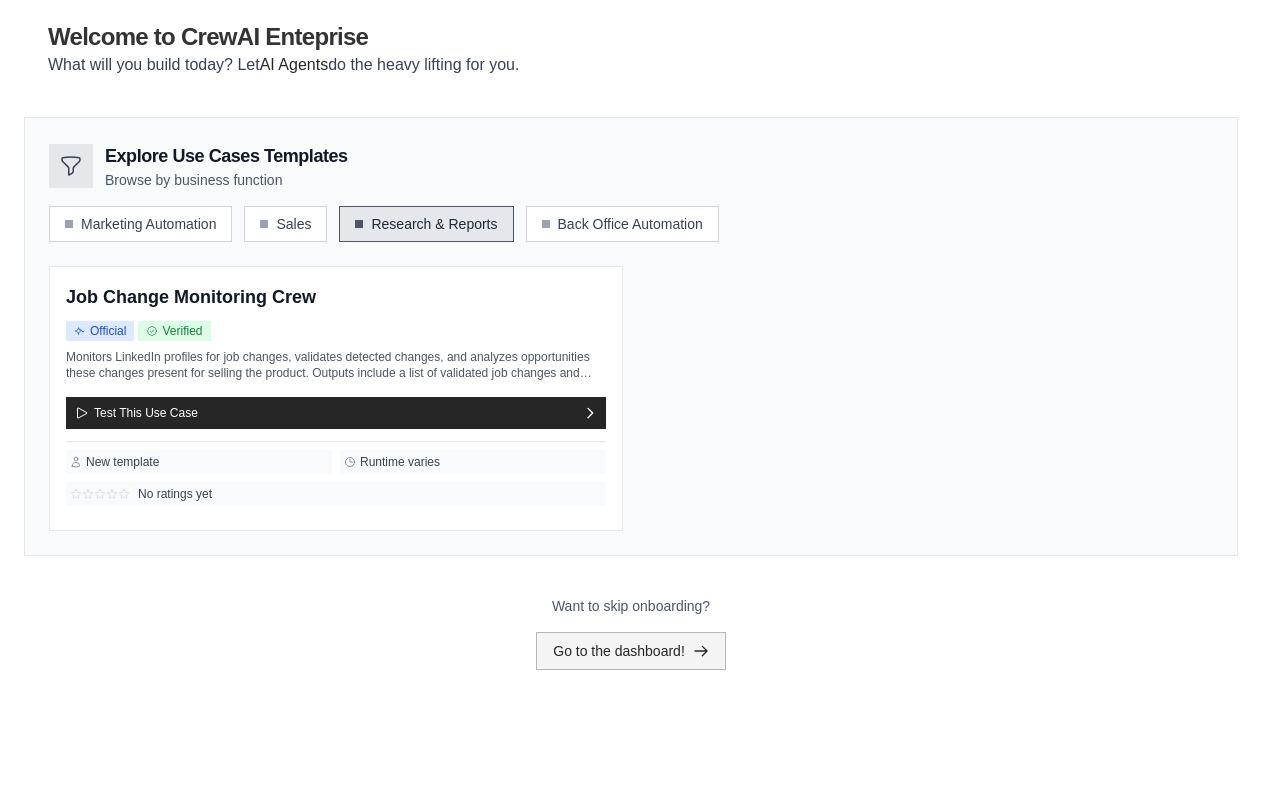click on "Go to the dashboard!" at bounding box center [631, 651] 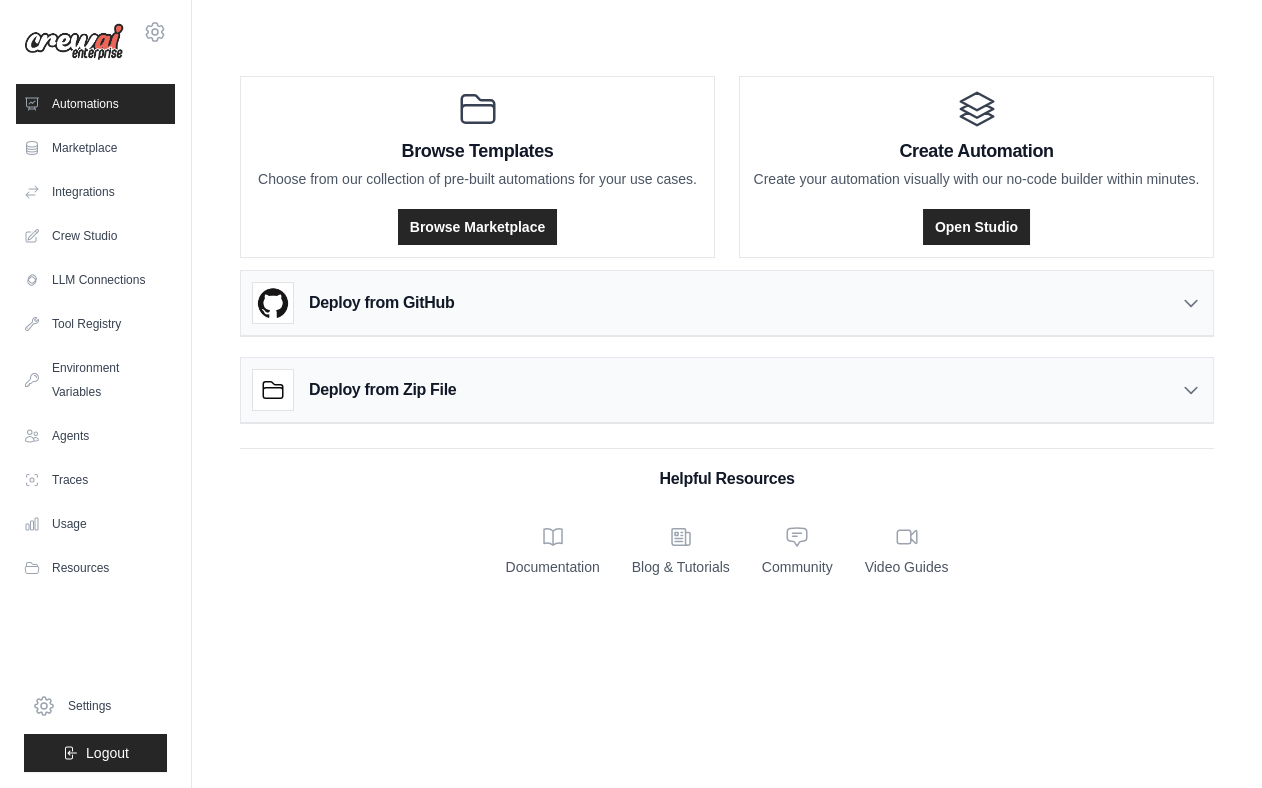 scroll, scrollTop: 0, scrollLeft: 0, axis: both 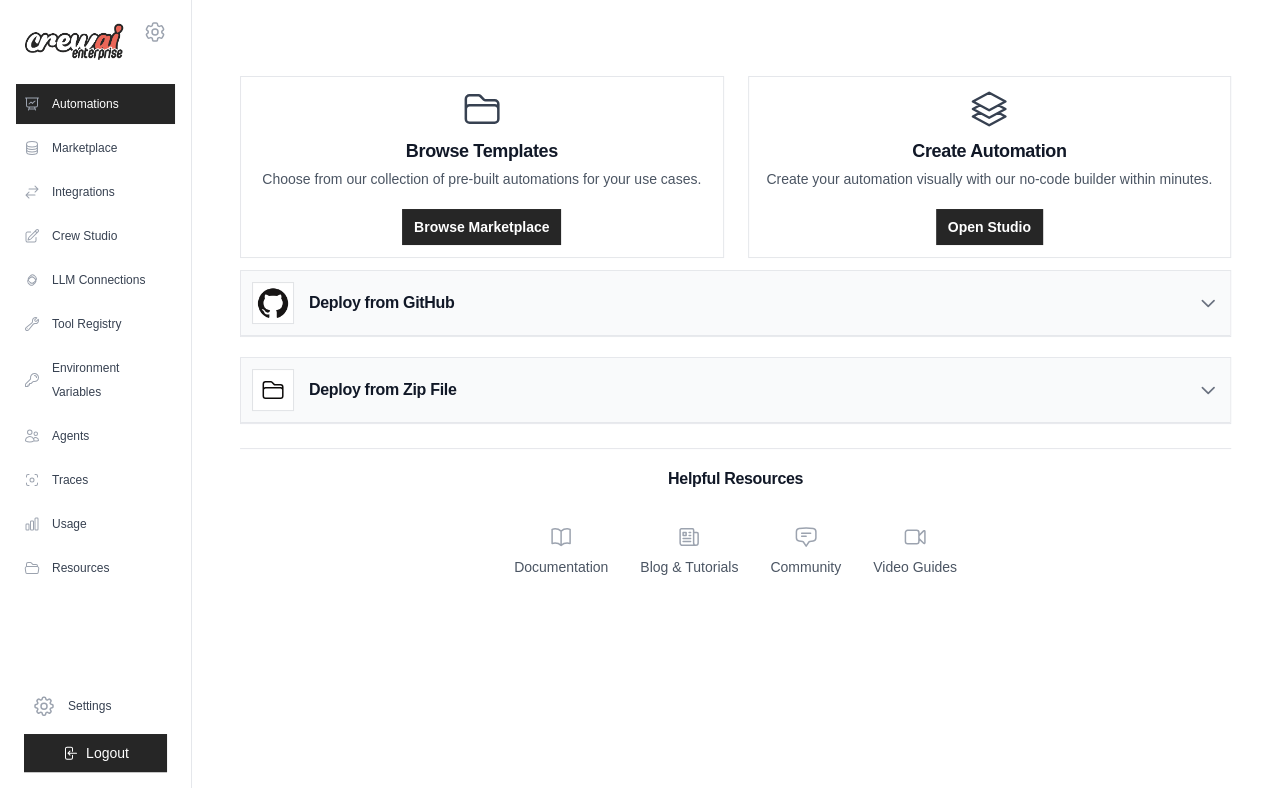 click on "Deploy from GitHub" at bounding box center (735, 303) 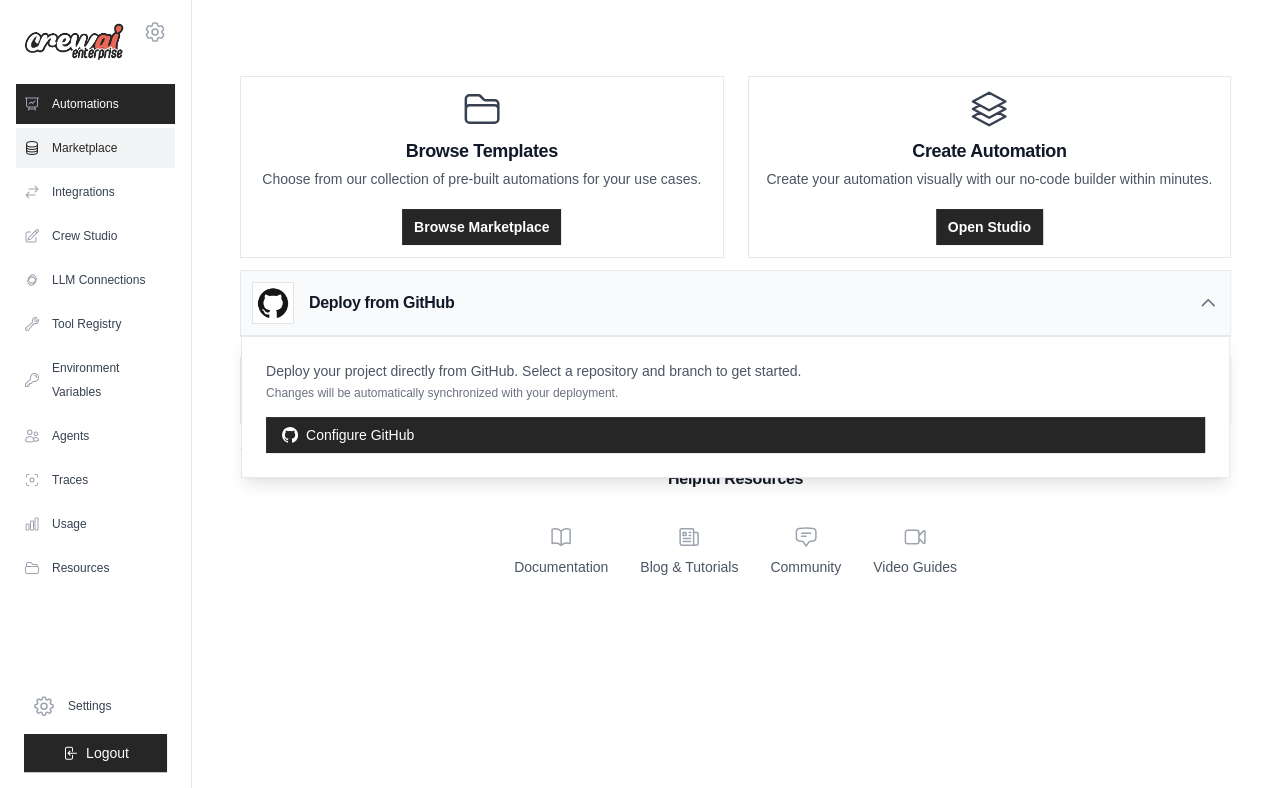 click on "Marketplace" at bounding box center (95, 148) 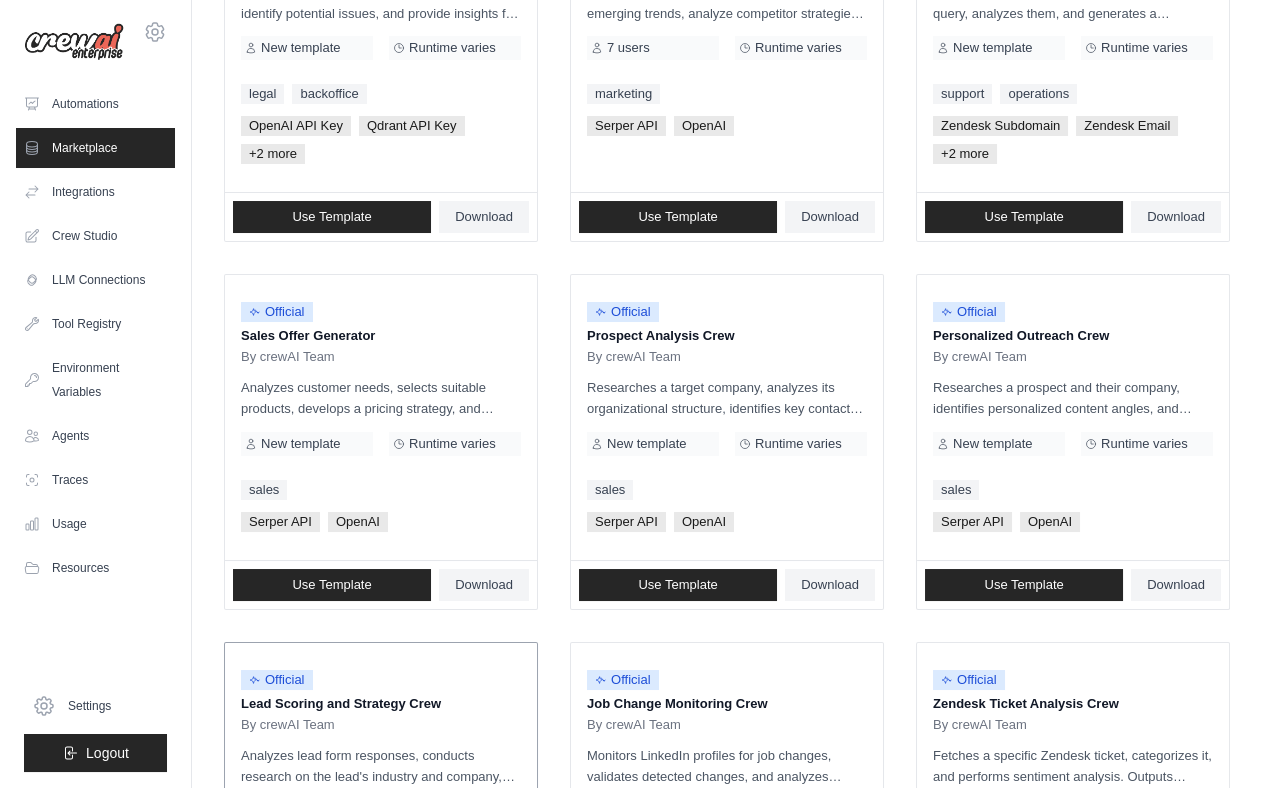 scroll, scrollTop: 417, scrollLeft: 0, axis: vertical 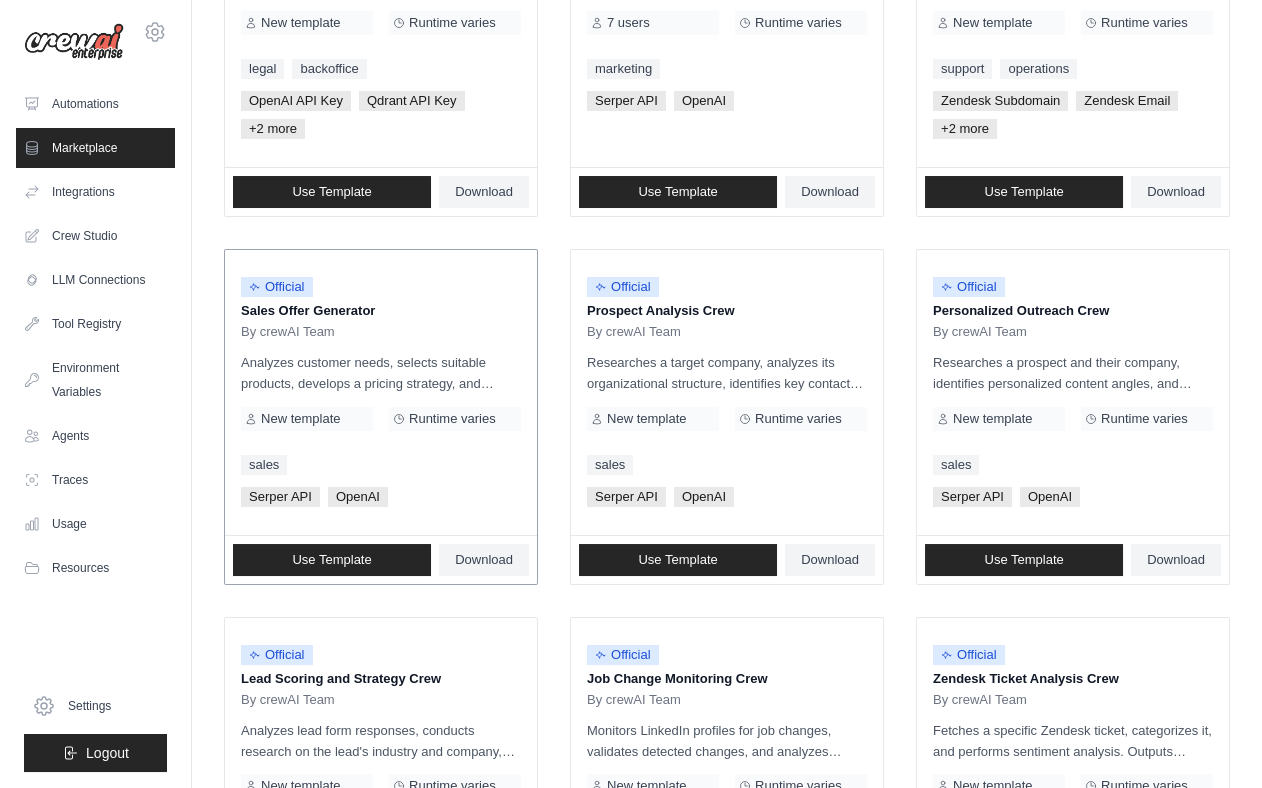 click on "Official
Contract Analysis Template
By
crewAI Team
Analyzes contracts to extract key information, identify potential issues, and provide insights for legal and business decisions using a qdrant vector database.
New template
Runtime varies
legal
backoffice
OpenAI API Key
Qdrant API Key
+2 more" at bounding box center (727, 600) 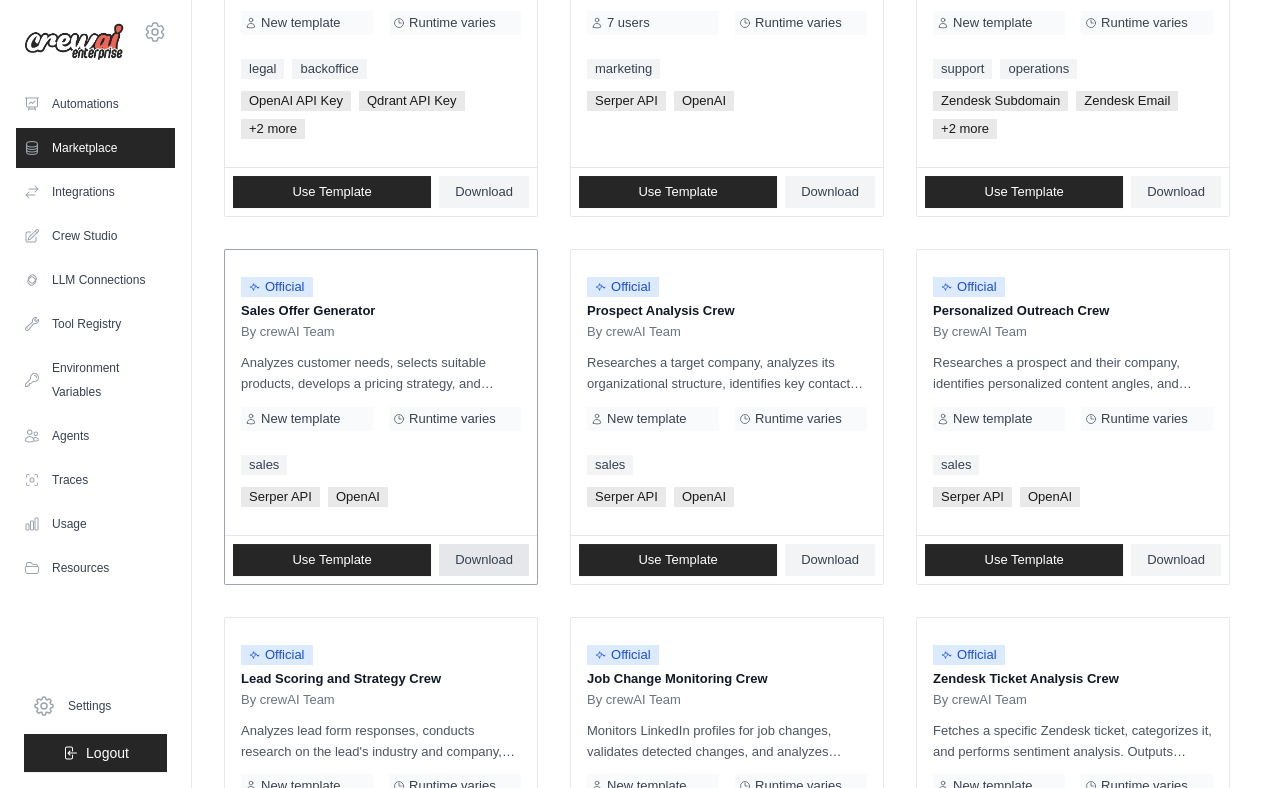 click on "Download" at bounding box center (484, 560) 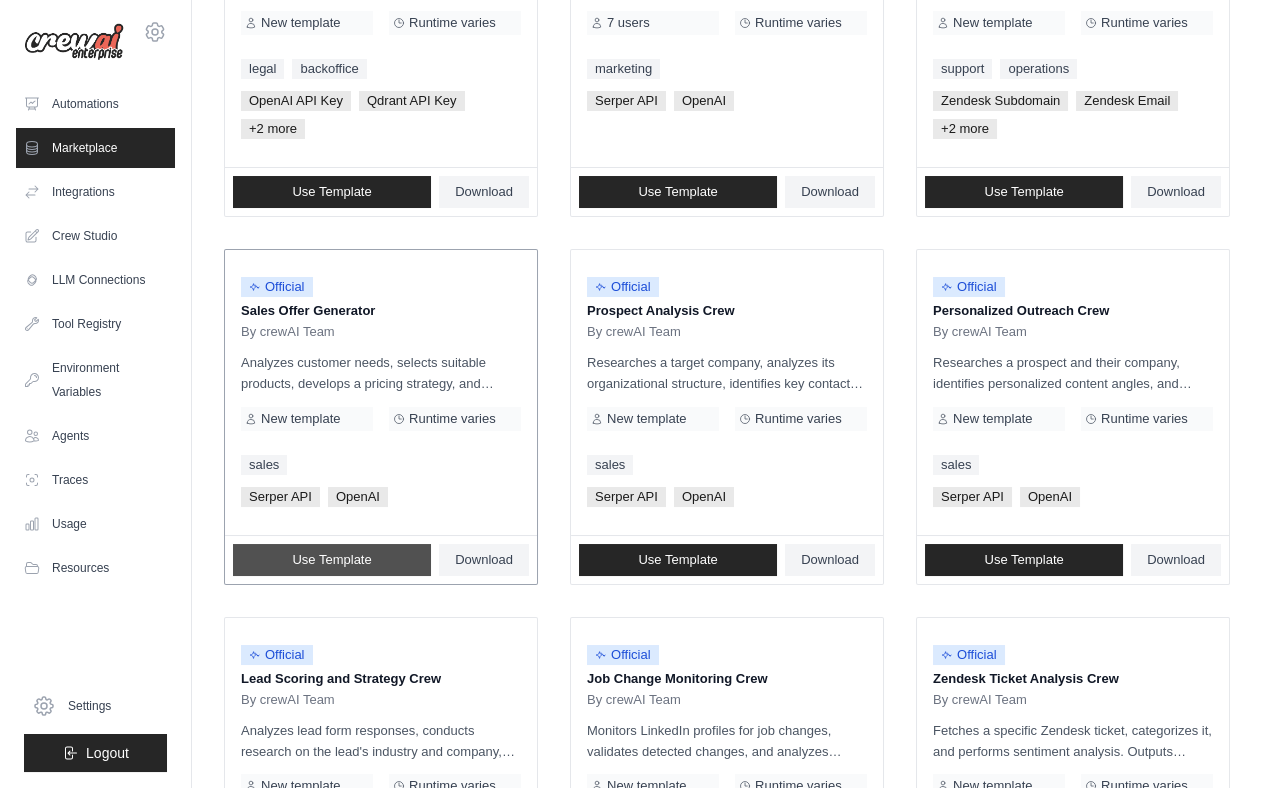 click on "Use Template" at bounding box center [331, 560] 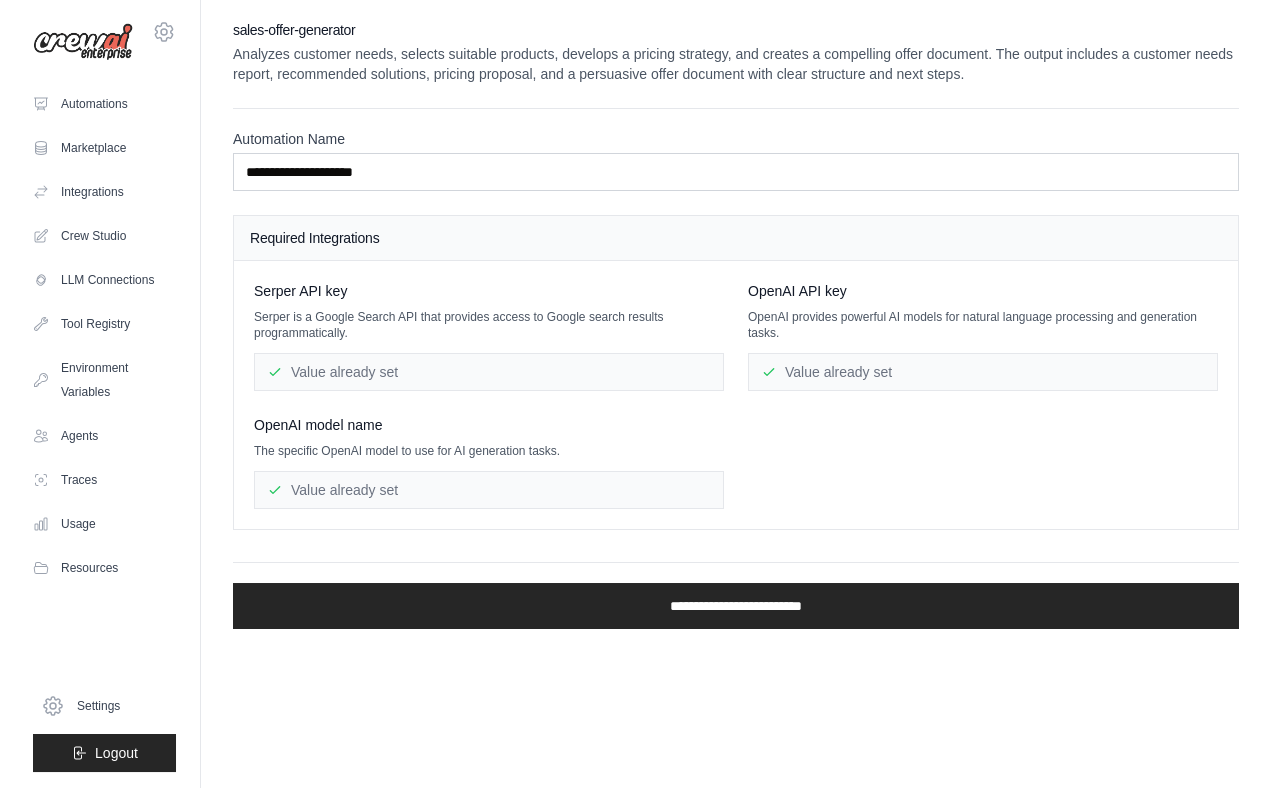 scroll, scrollTop: 0, scrollLeft: 0, axis: both 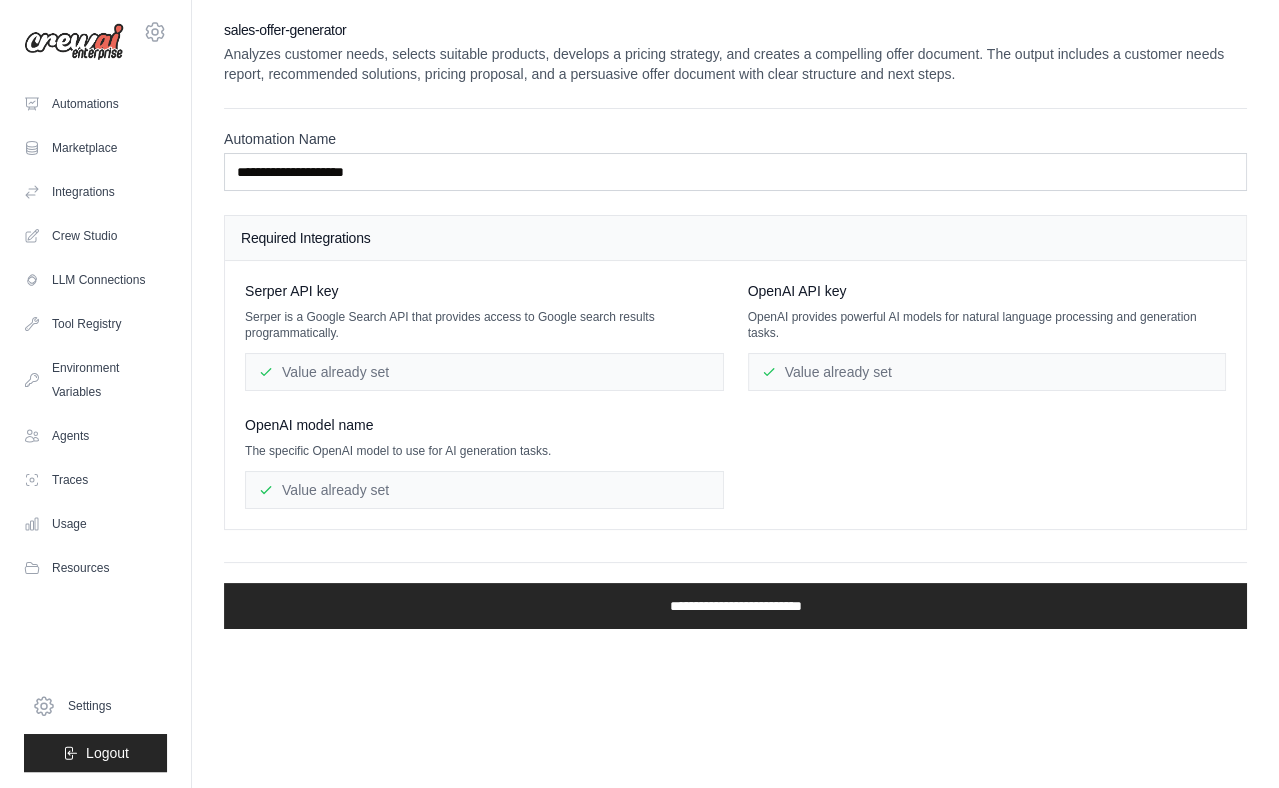 click on "Value already set" at bounding box center [484, 490] 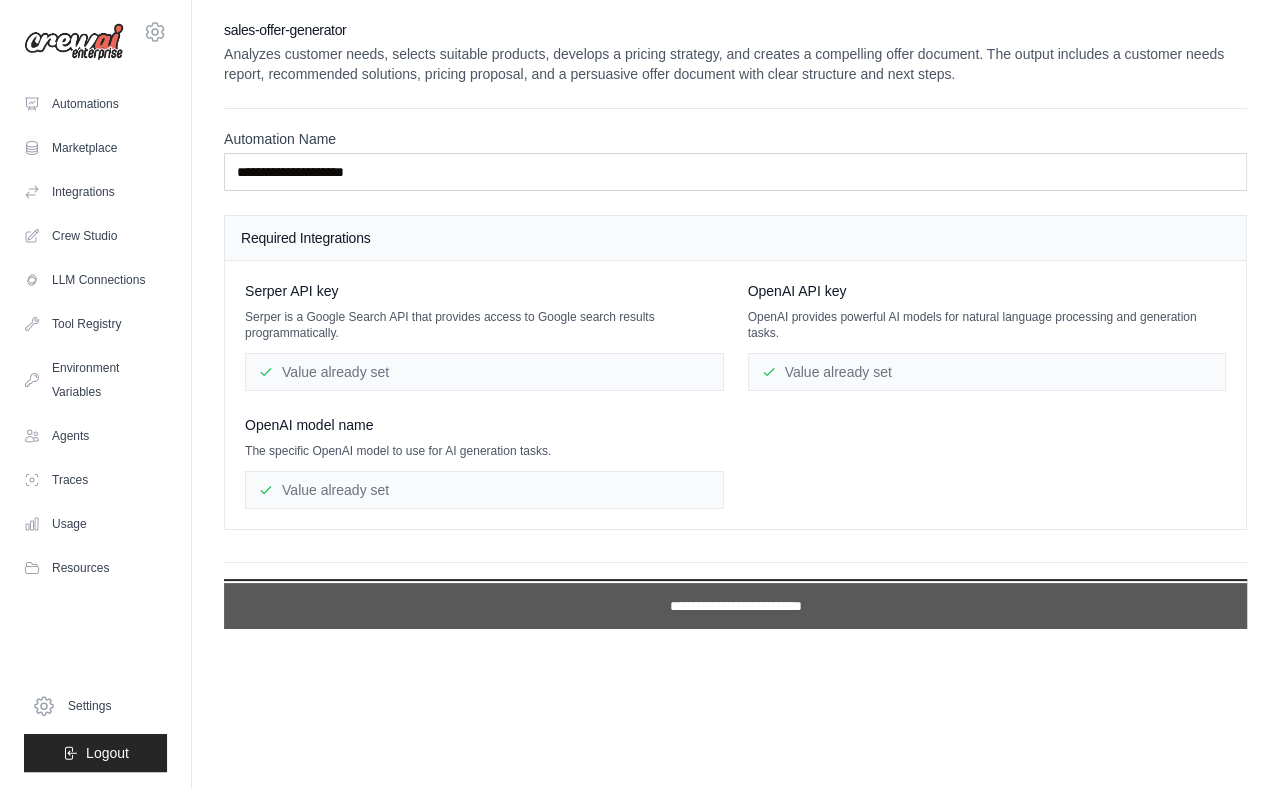 click on "**********" at bounding box center [735, 606] 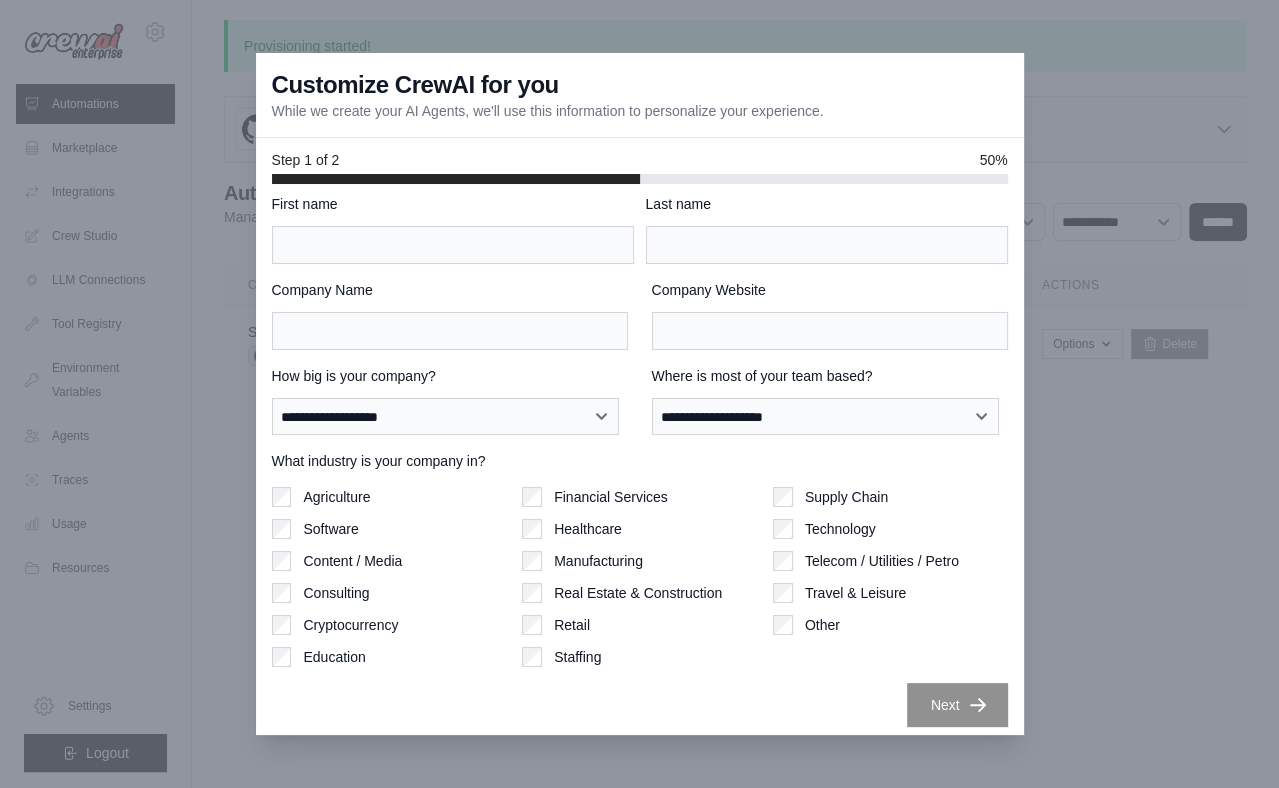 scroll, scrollTop: 21, scrollLeft: 0, axis: vertical 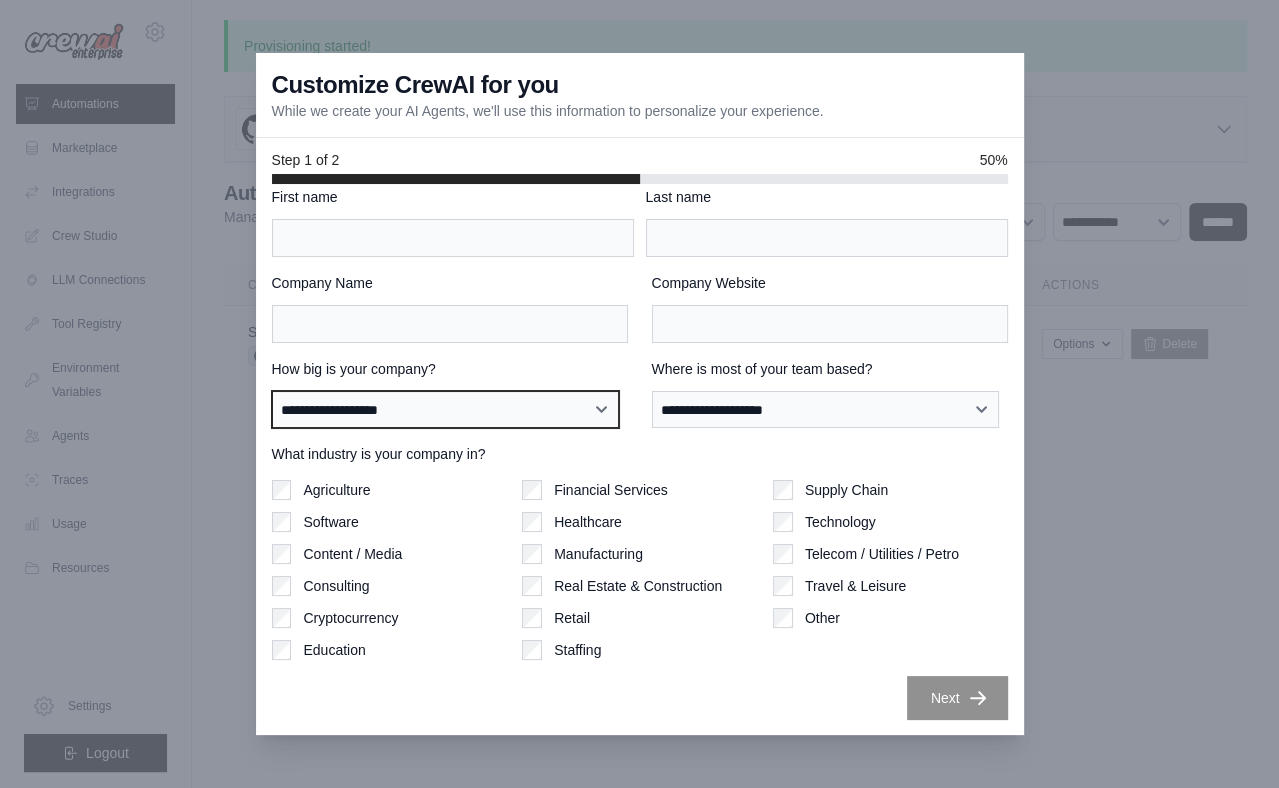 click on "**********" at bounding box center (446, 410) 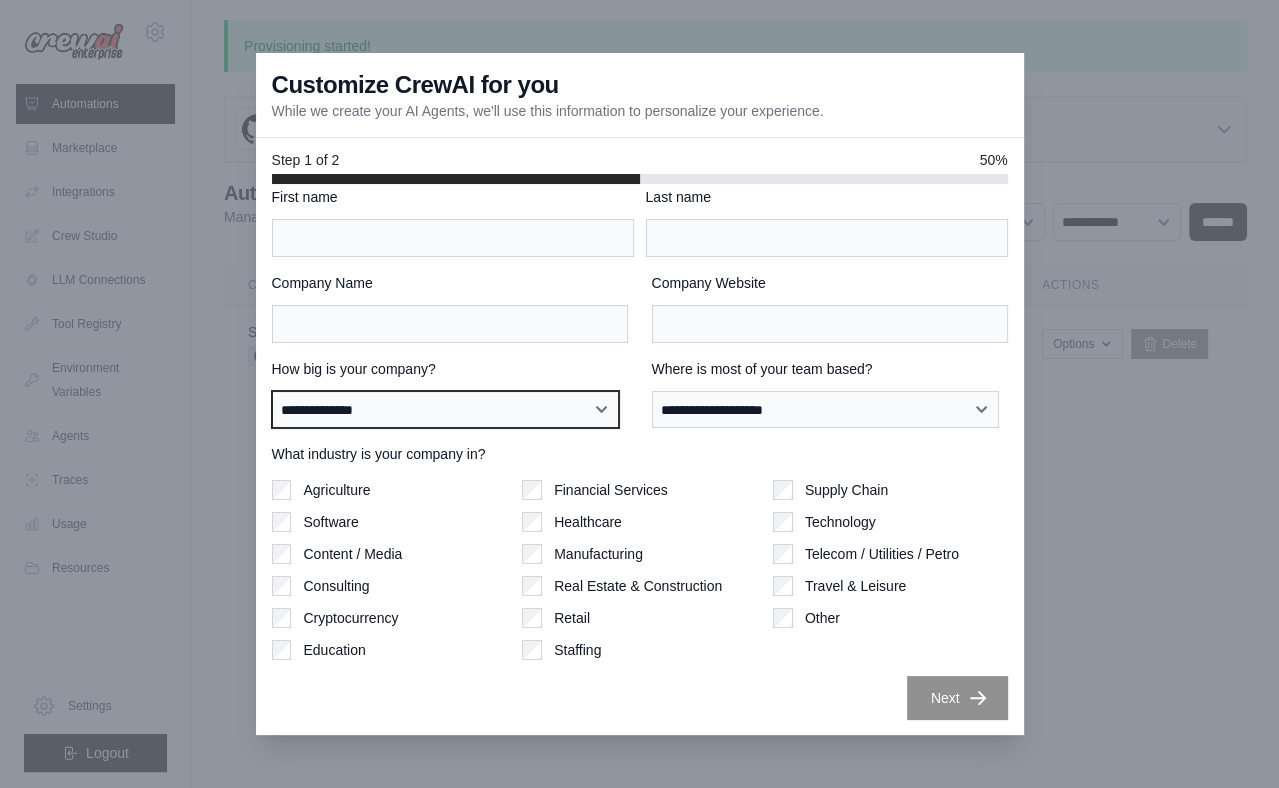 click on "**********" at bounding box center (446, 410) 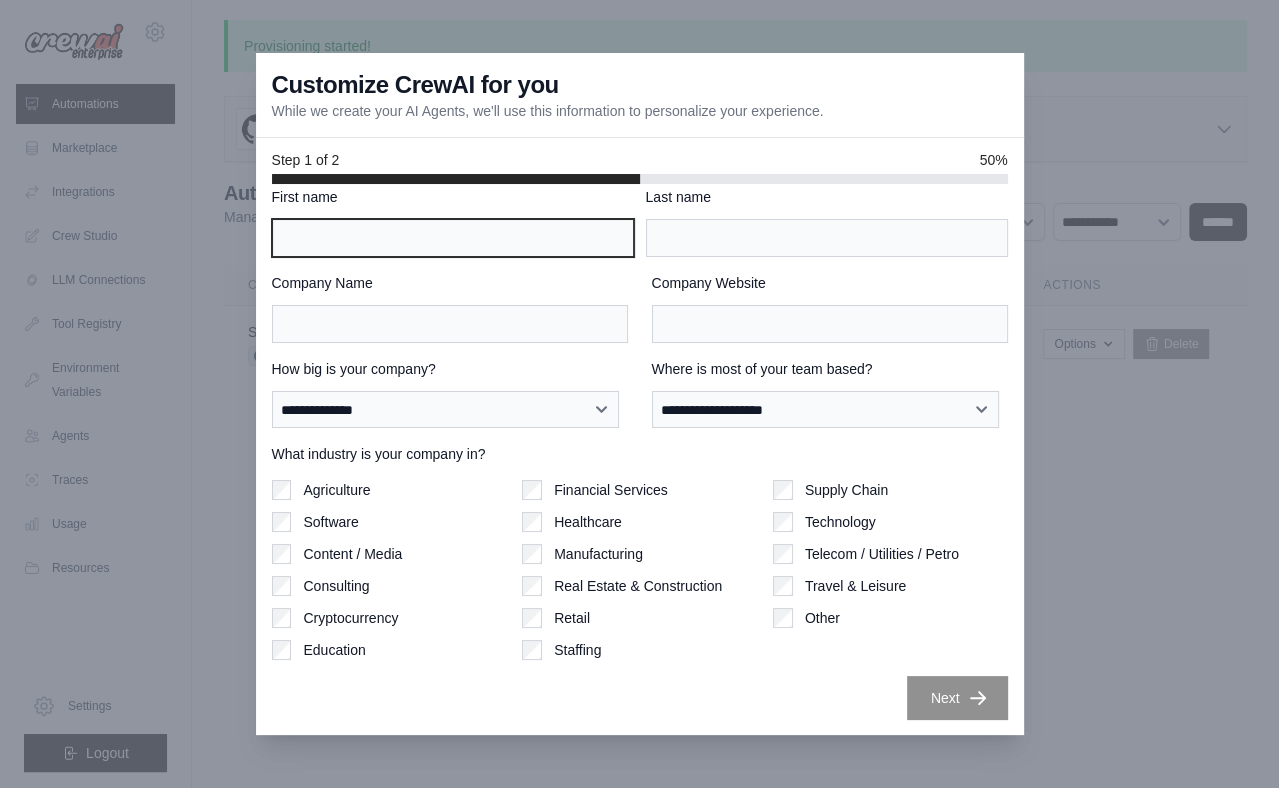 click on "First name" at bounding box center (453, 238) 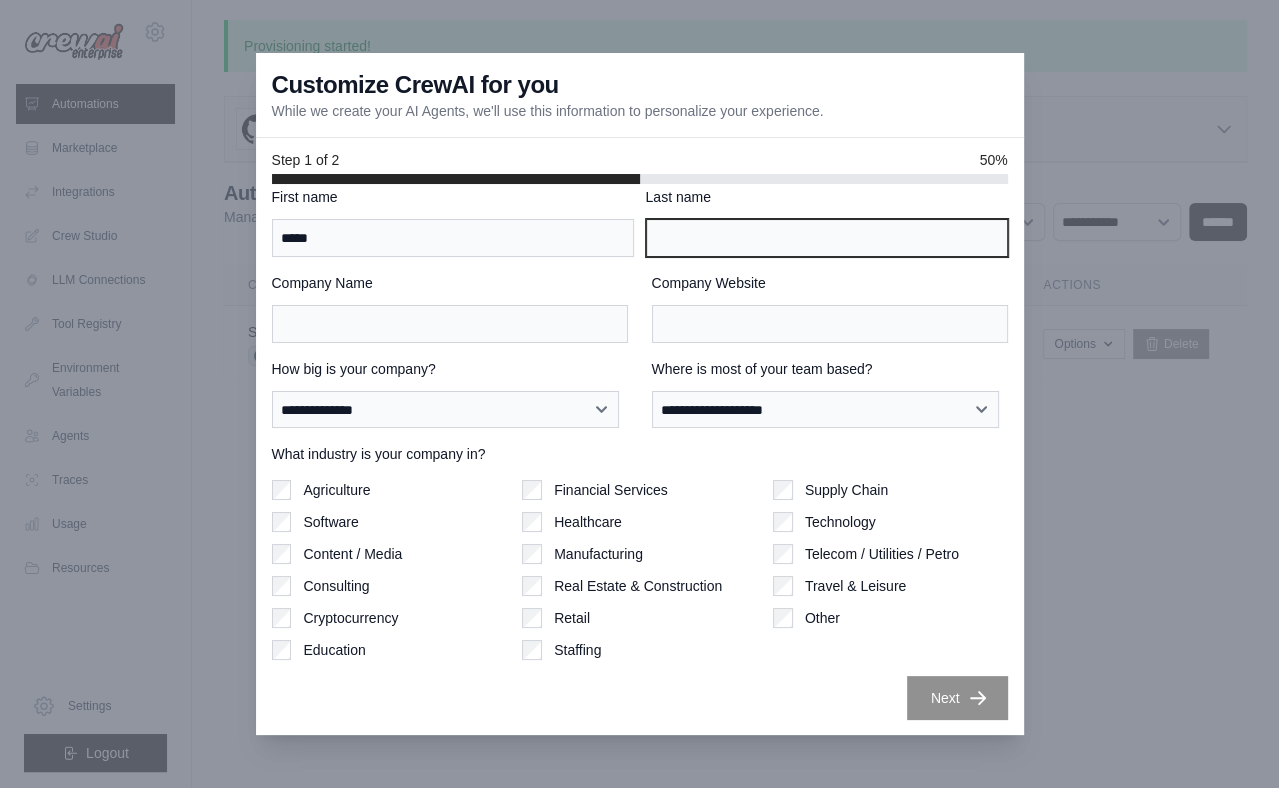 type on "*********" 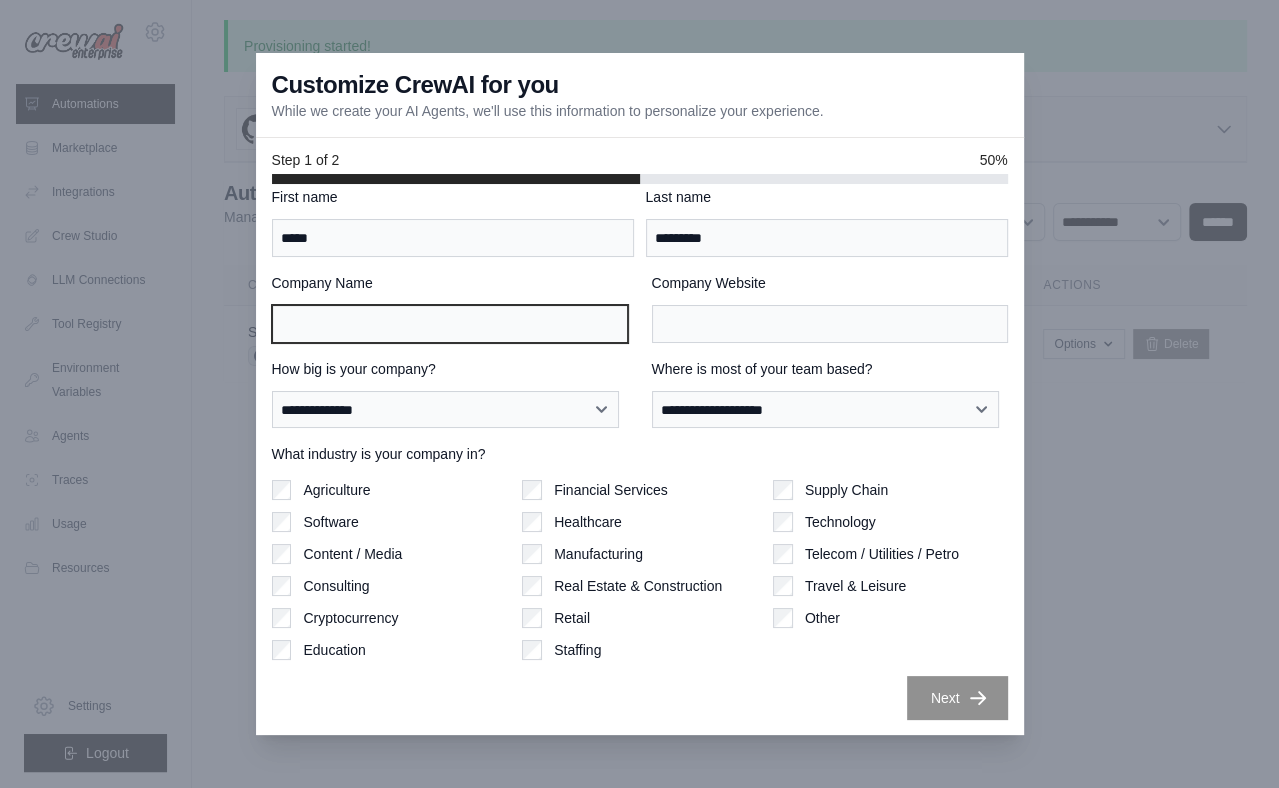 type on "**********" 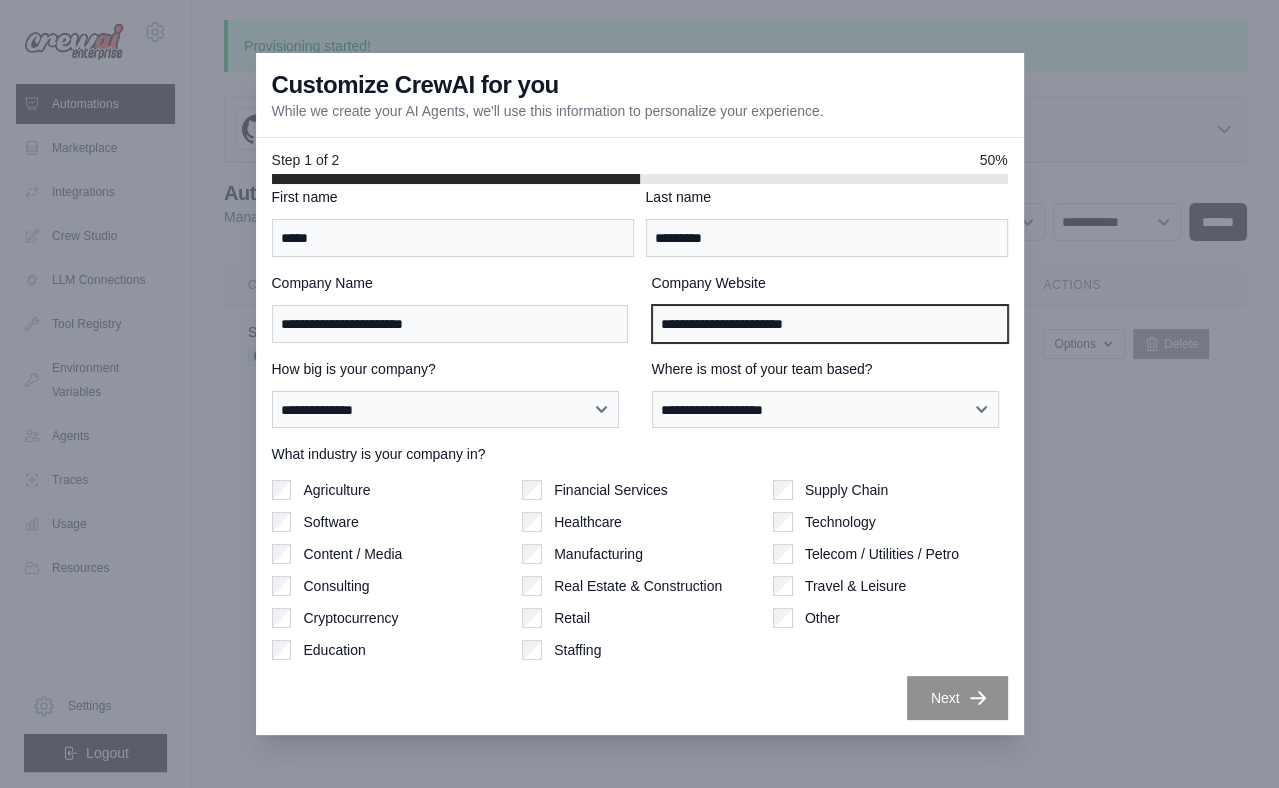 drag, startPoint x: 776, startPoint y: 325, endPoint x: 847, endPoint y: 320, distance: 71.17584 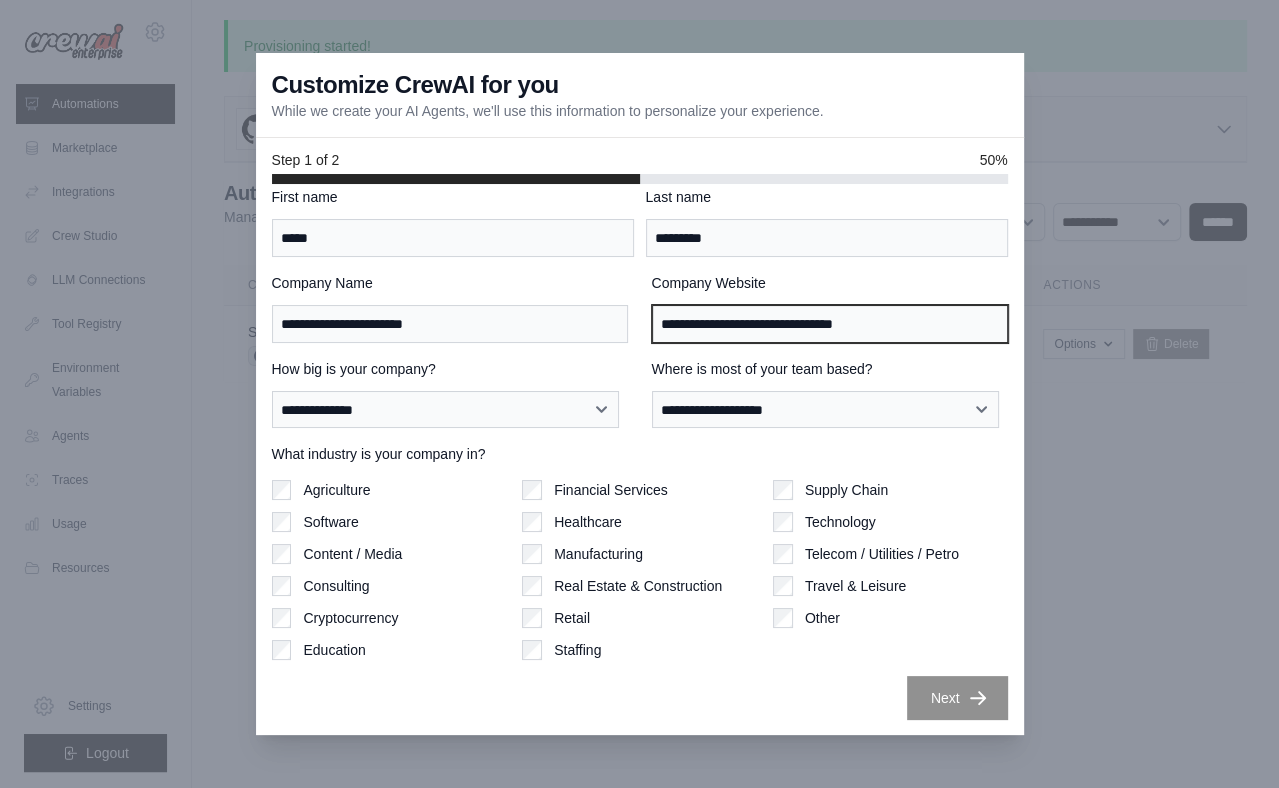 type on "**********" 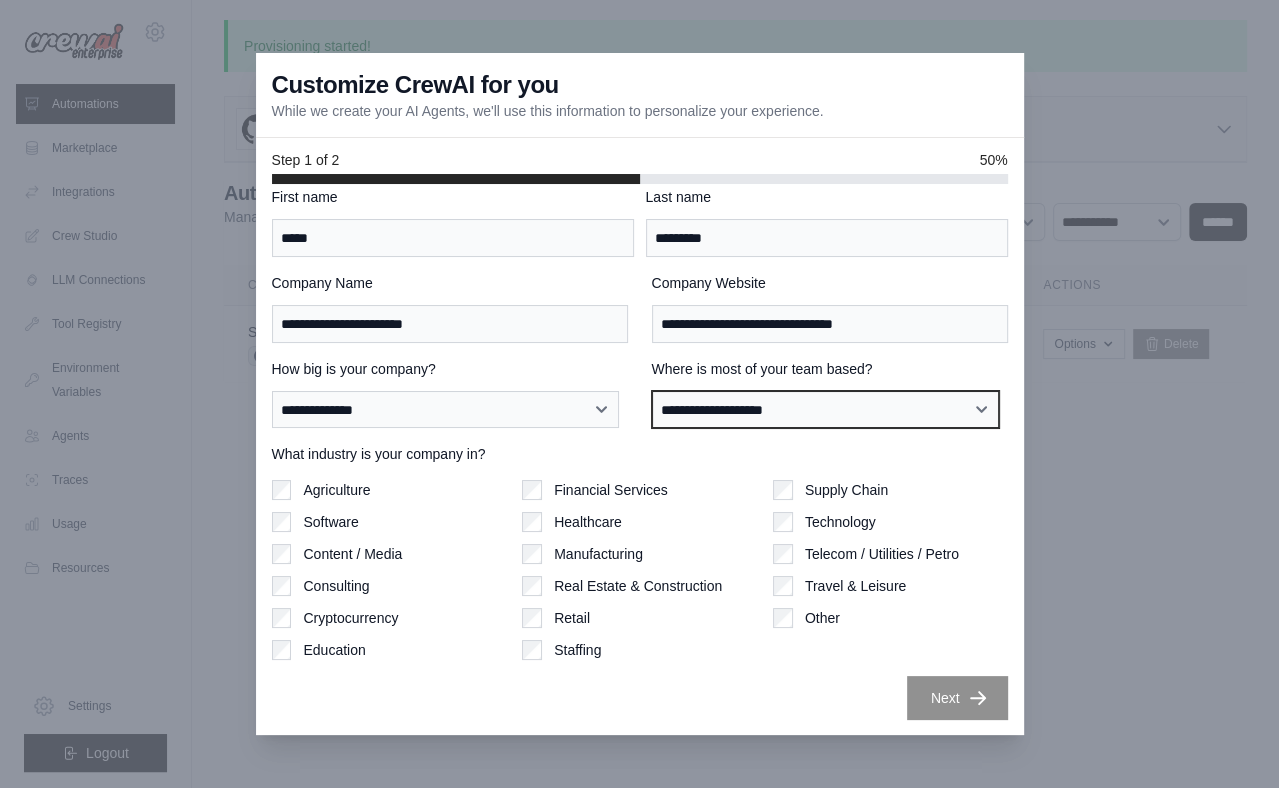 click on "**********" at bounding box center [826, 410] 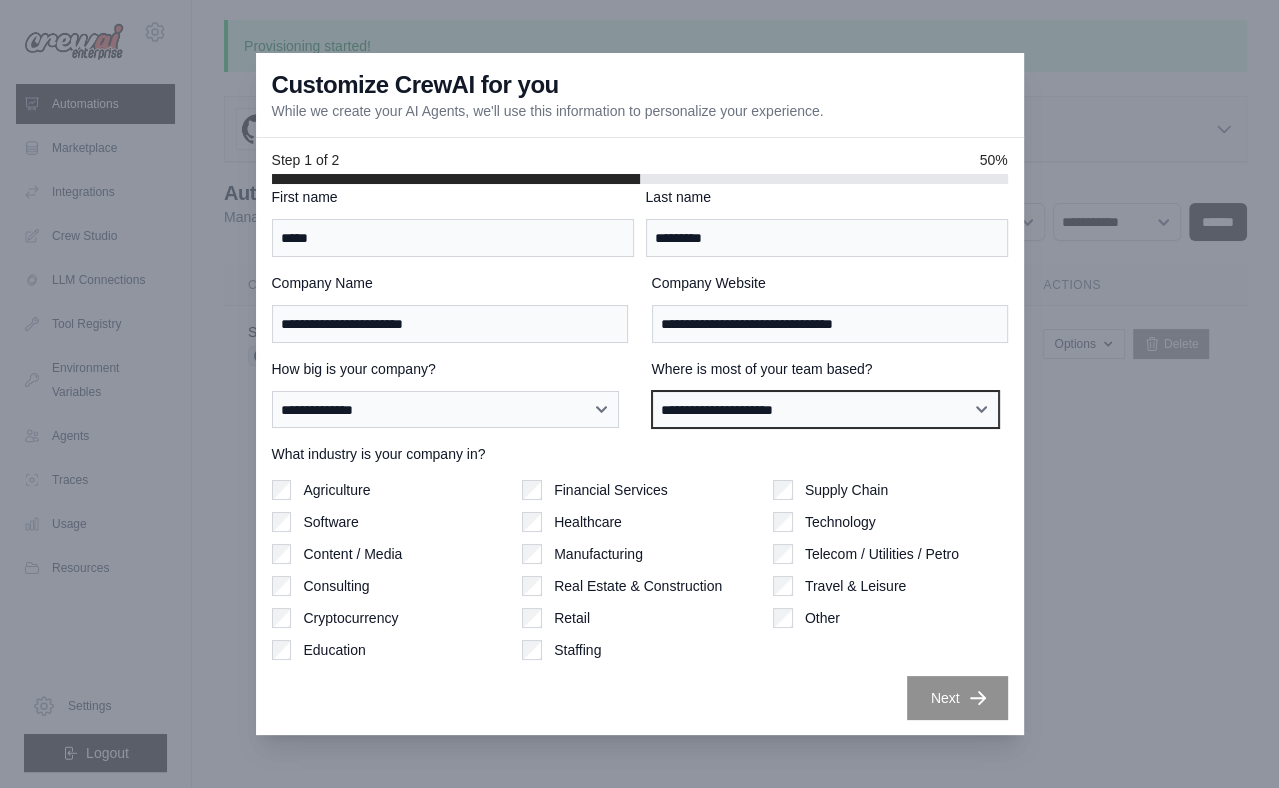 click on "**********" at bounding box center [826, 410] 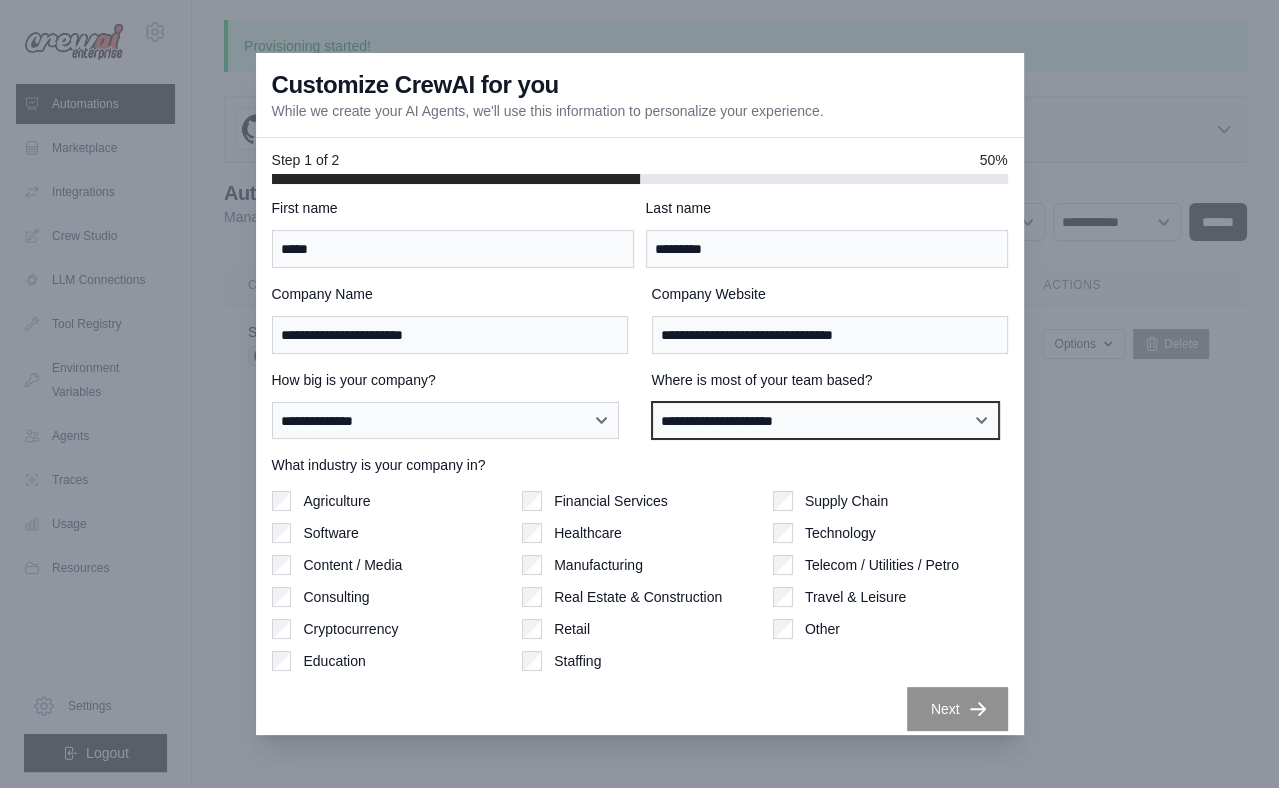 scroll, scrollTop: 21, scrollLeft: 0, axis: vertical 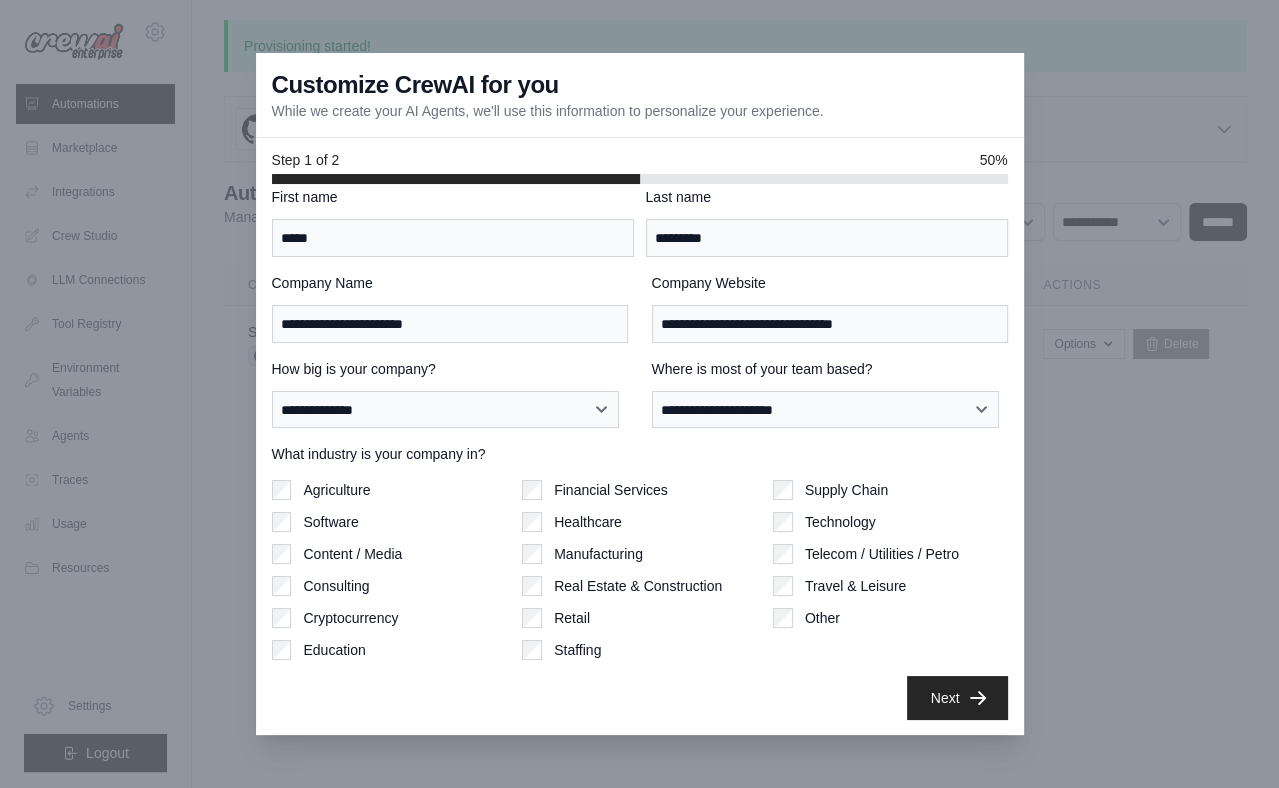 click on "Education" at bounding box center [389, 650] 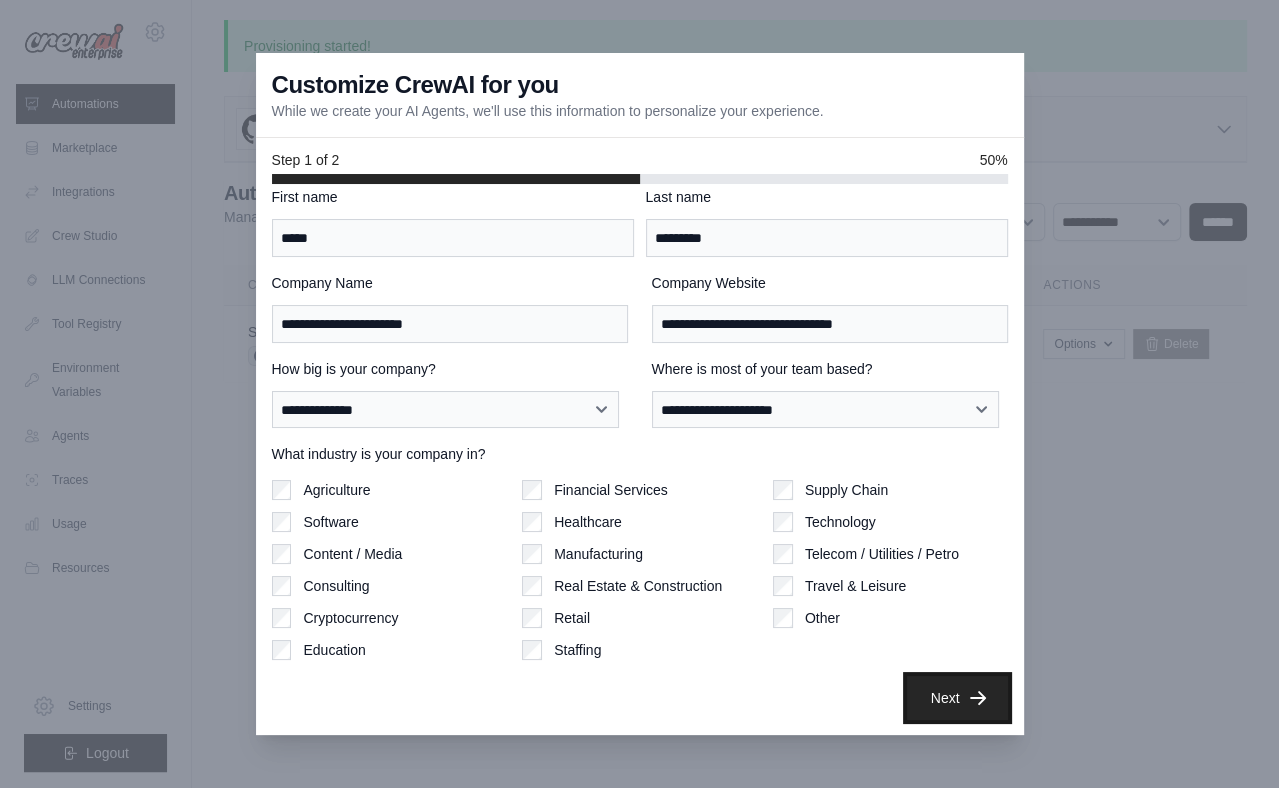 click on "Next" at bounding box center [957, 698] 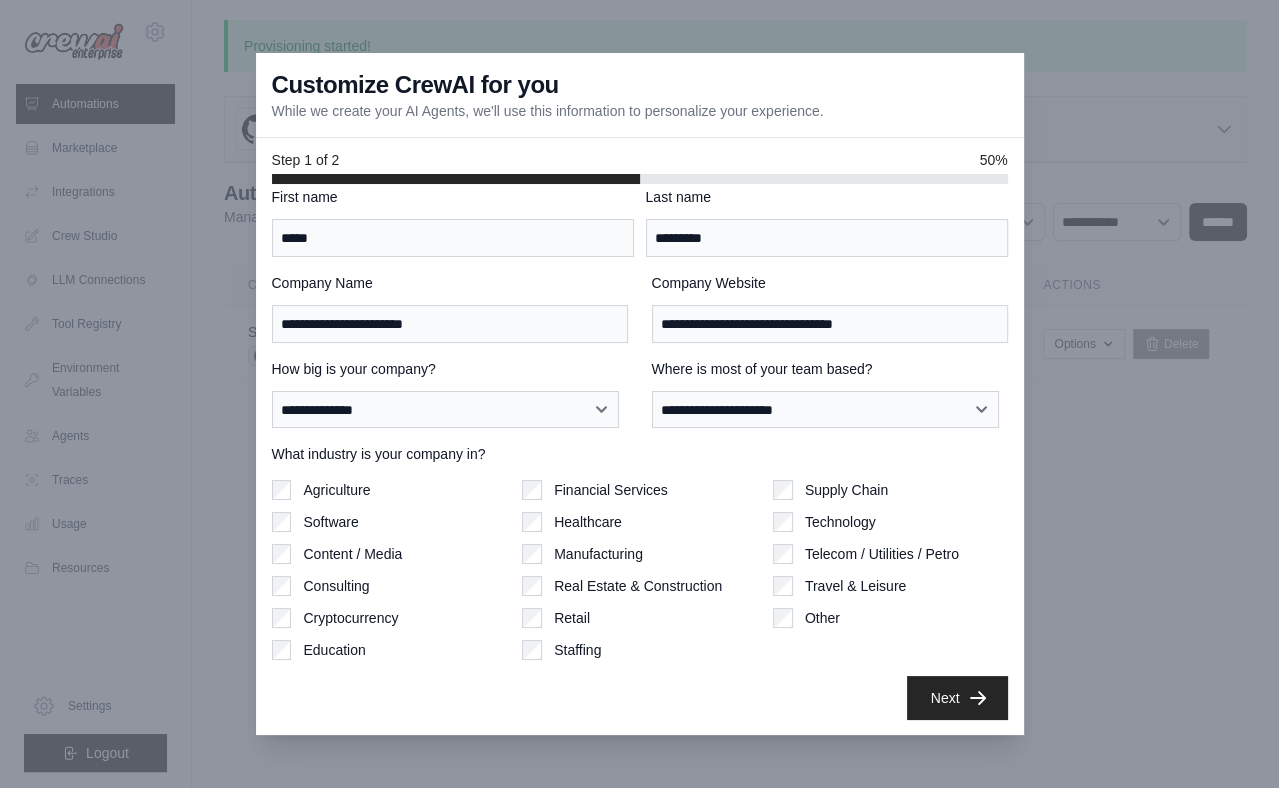 scroll, scrollTop: 0, scrollLeft: 0, axis: both 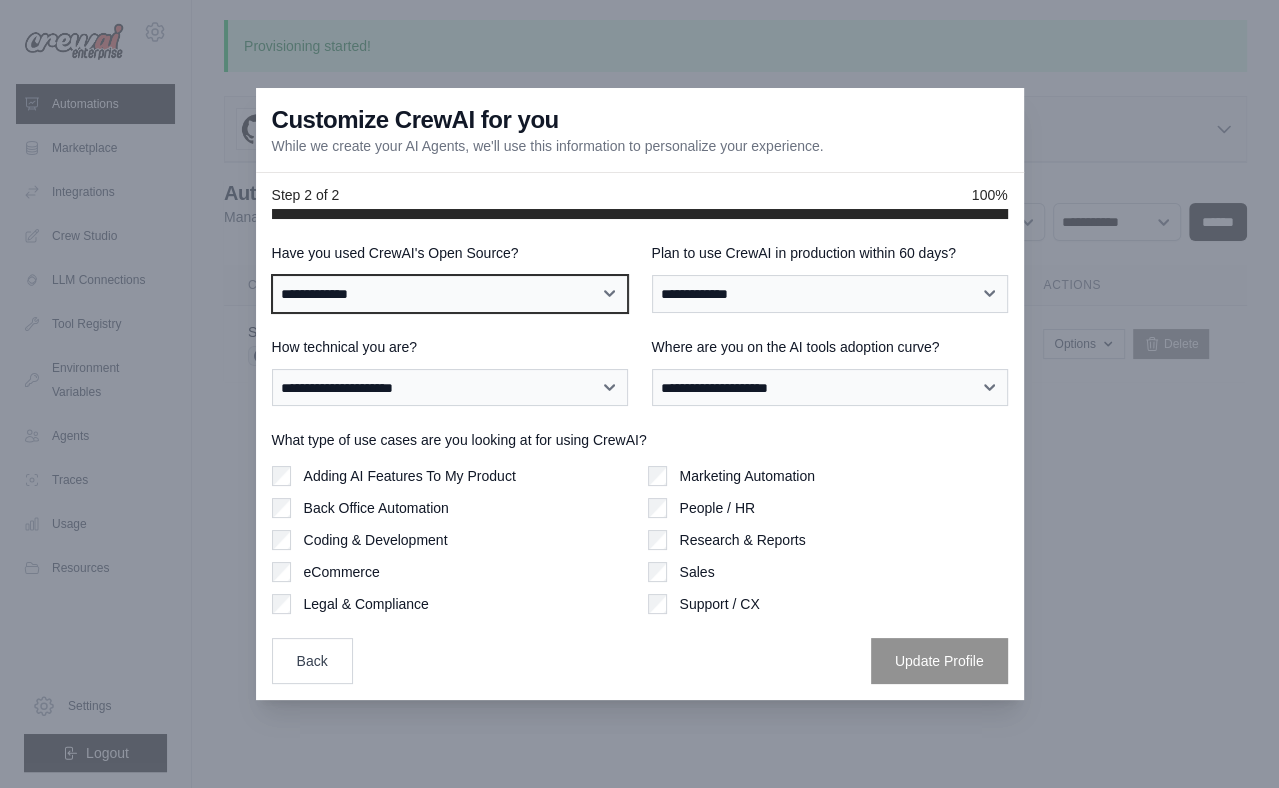 click on "**********" at bounding box center (450, 294) 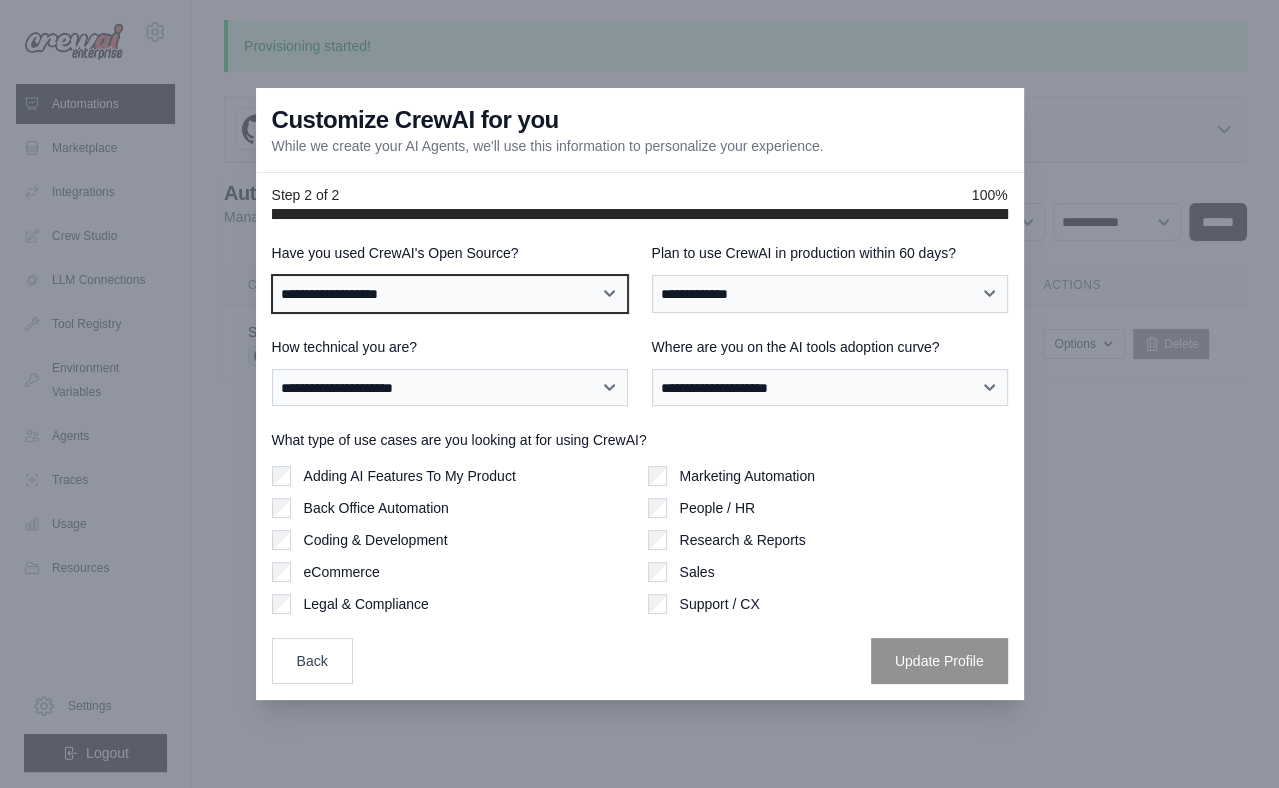 click on "**********" at bounding box center (450, 294) 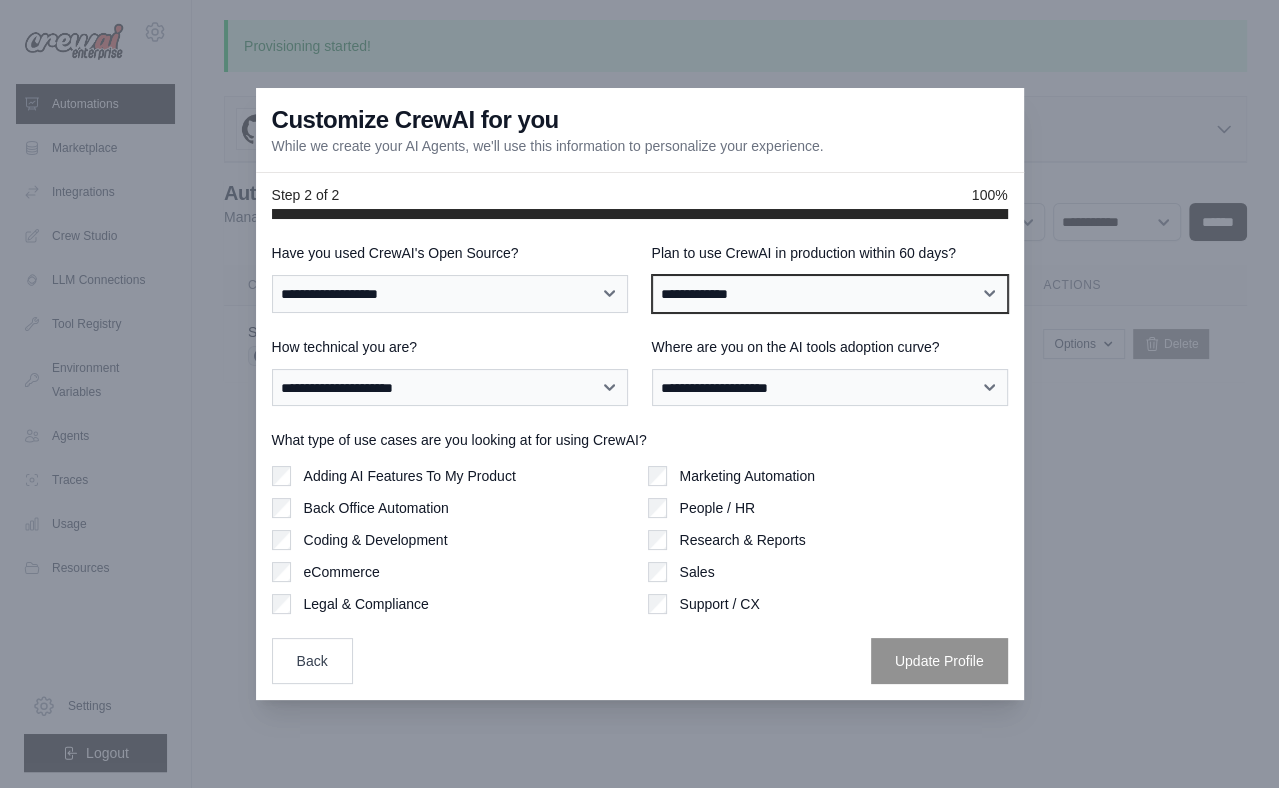 click on "**********" at bounding box center (830, 294) 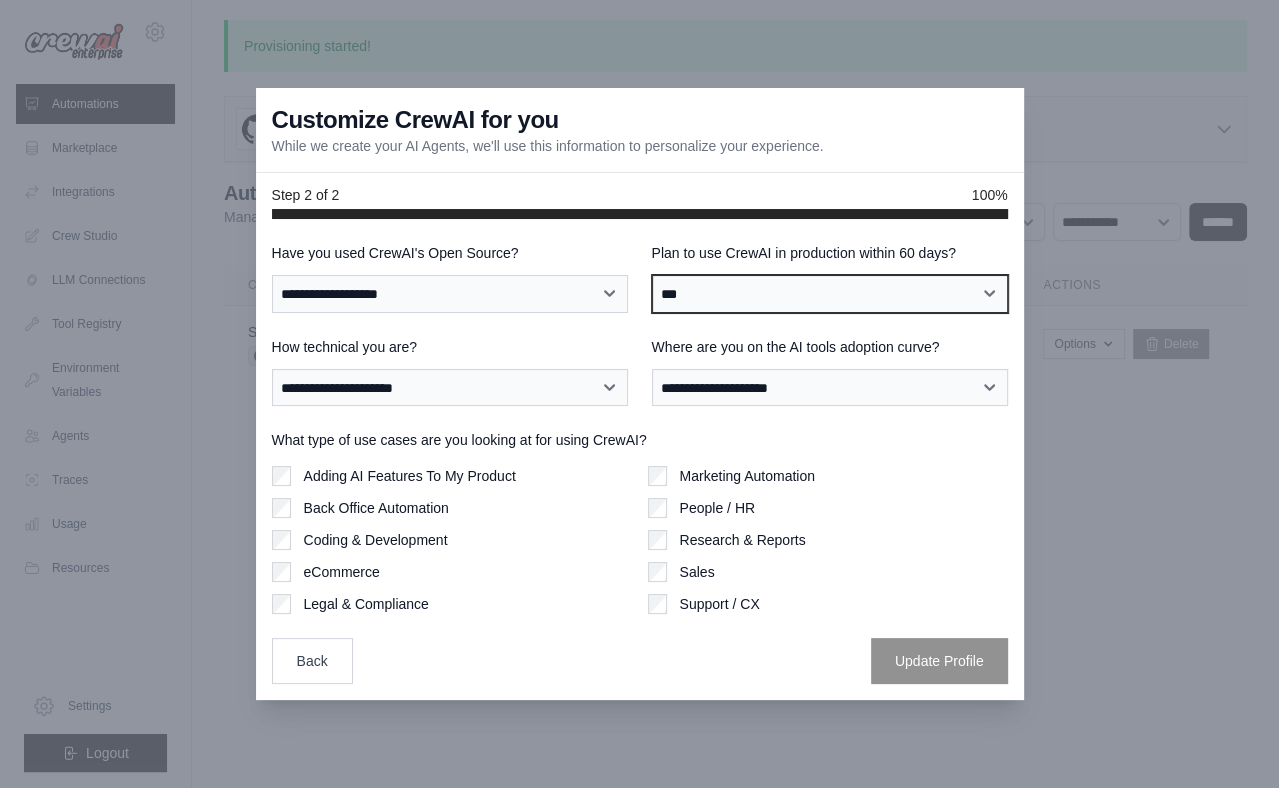 click on "**********" at bounding box center (830, 294) 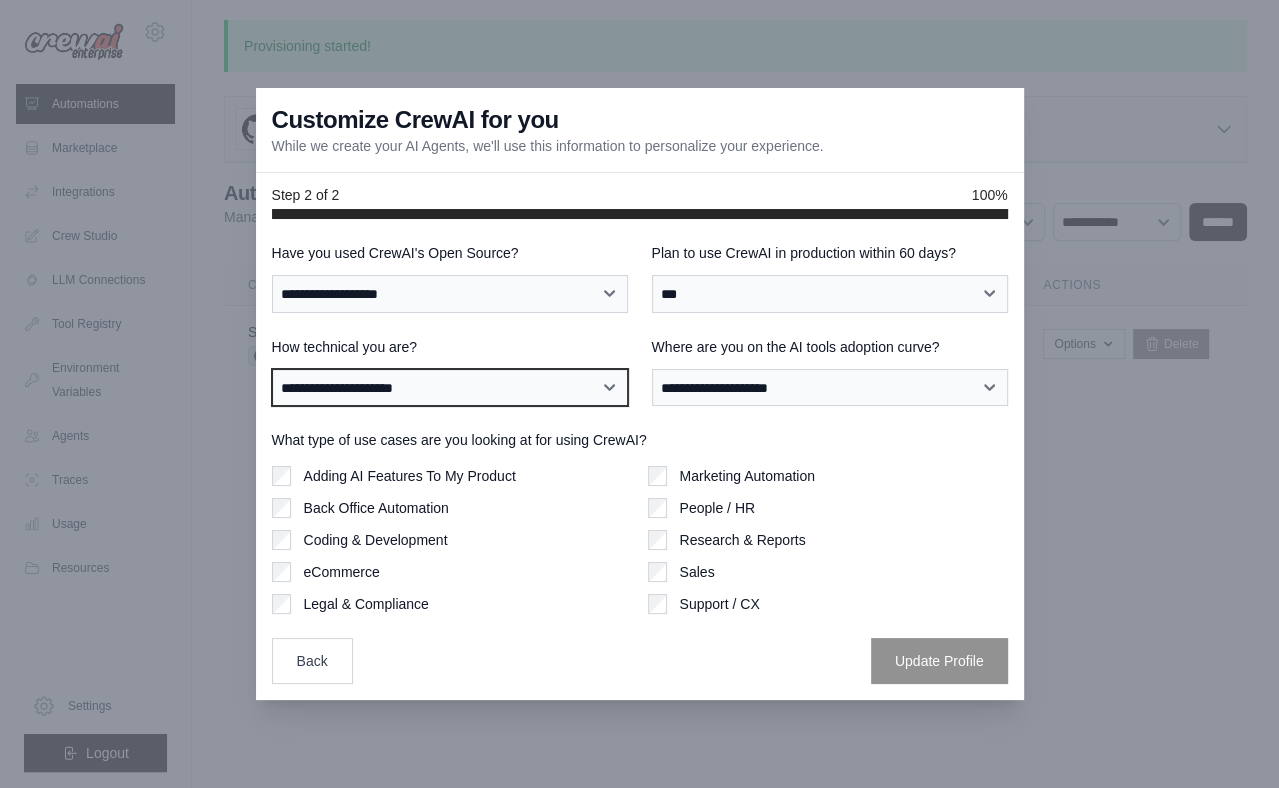 click on "**********" at bounding box center [450, 388] 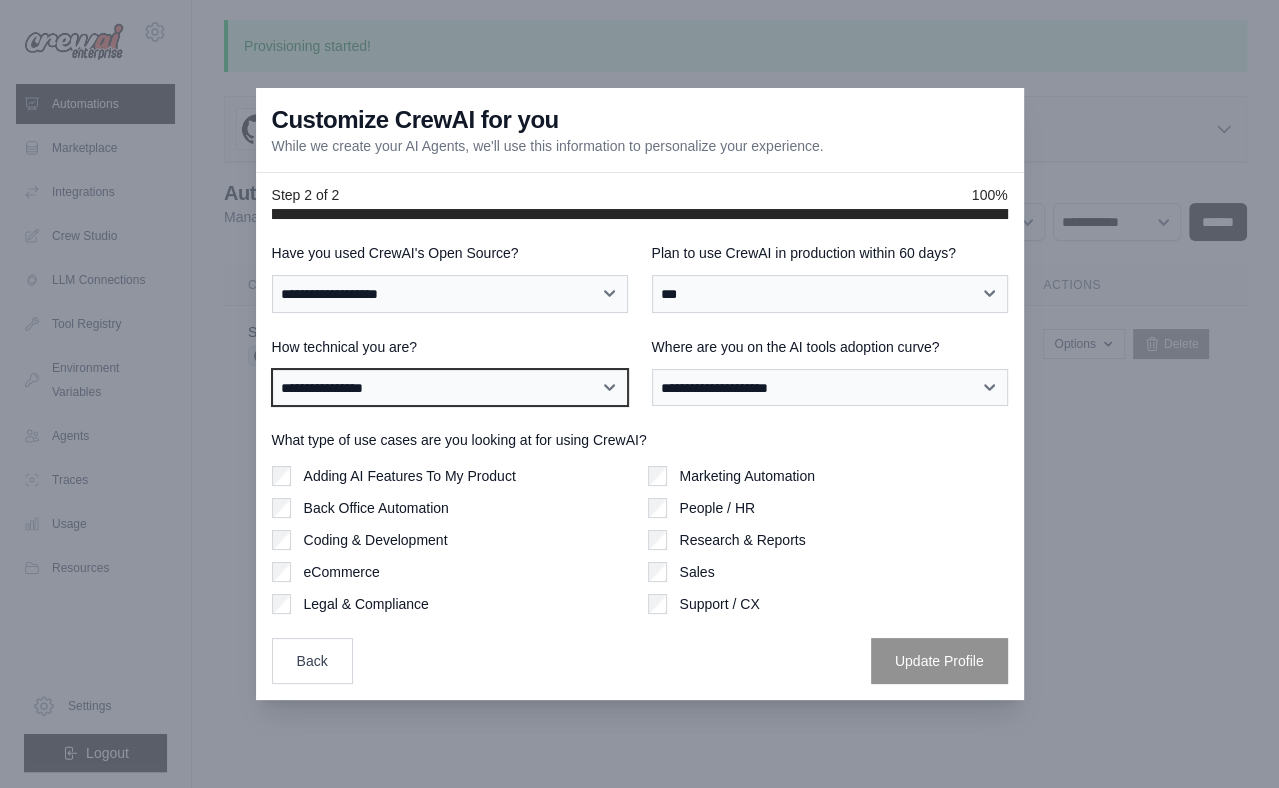 click on "**********" at bounding box center [450, 388] 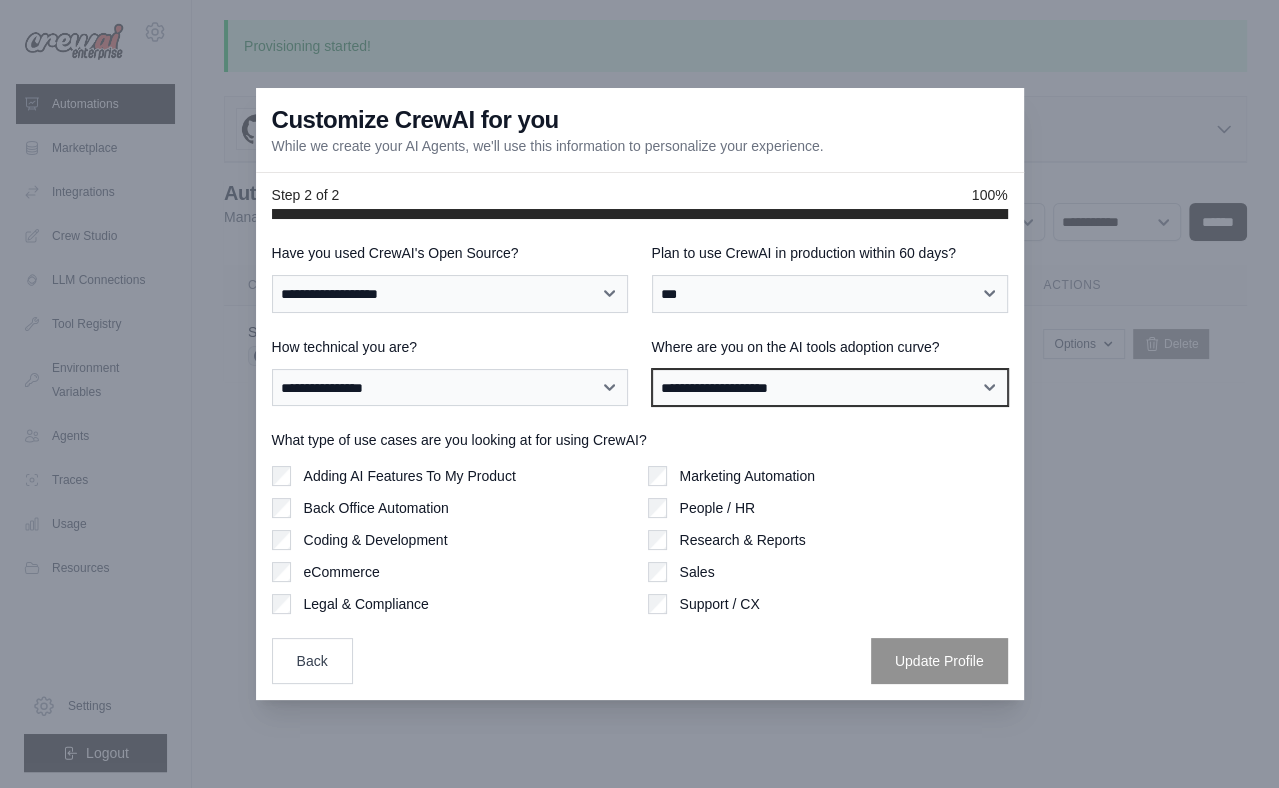 click on "**********" at bounding box center (830, 388) 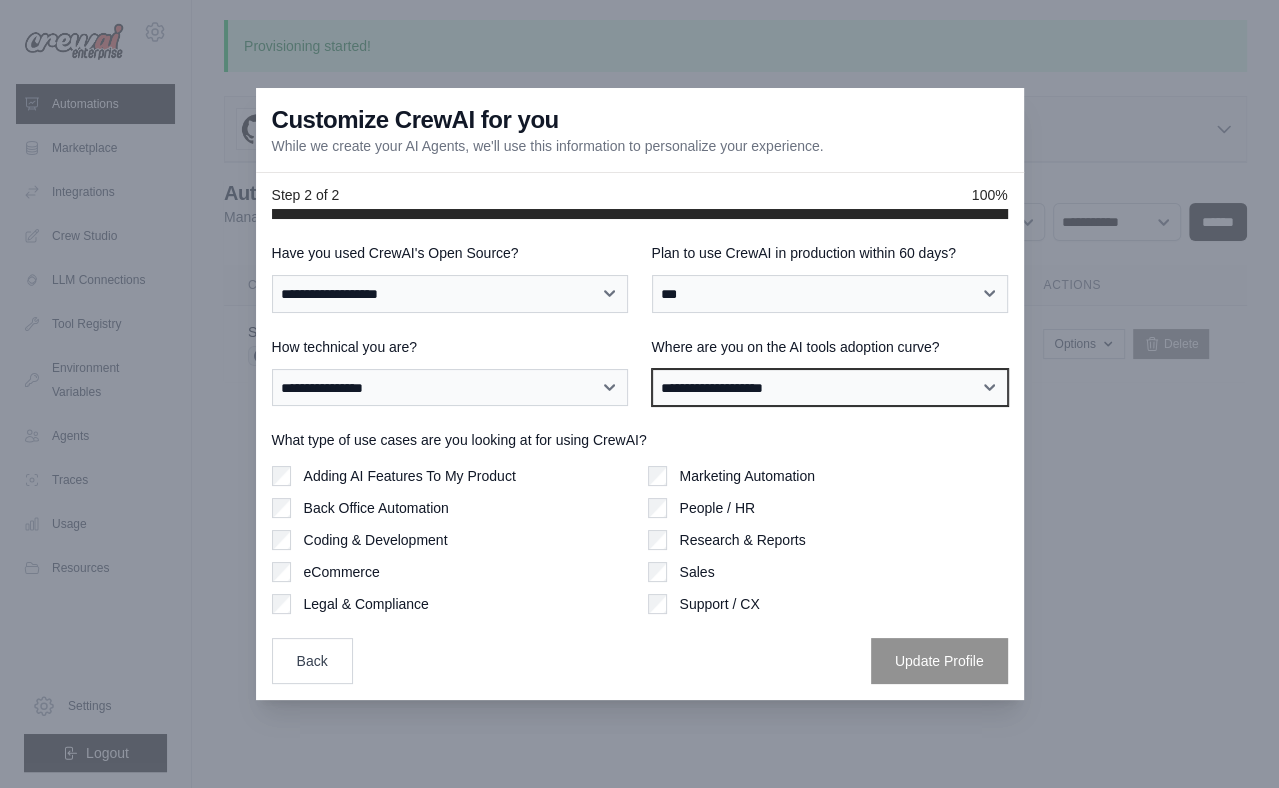 click on "**********" at bounding box center (830, 388) 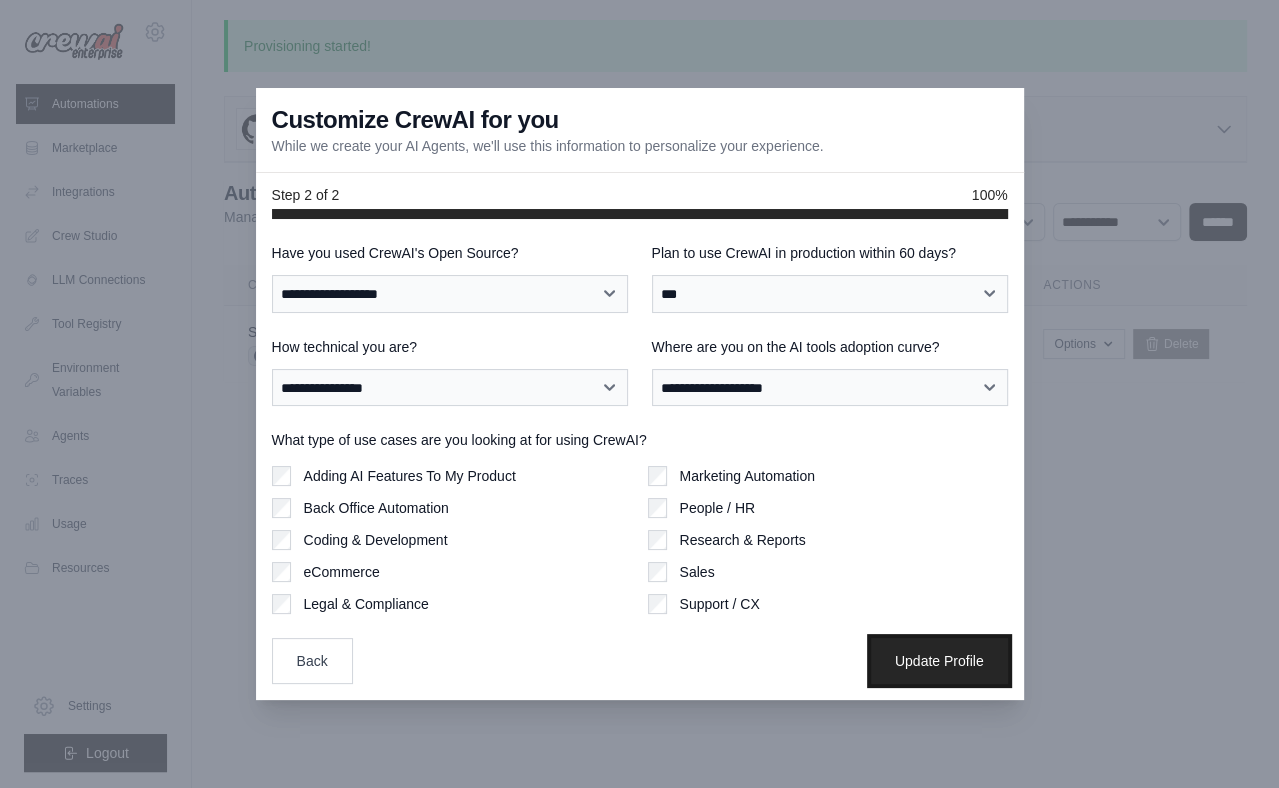 click on "Update Profile" at bounding box center (939, 661) 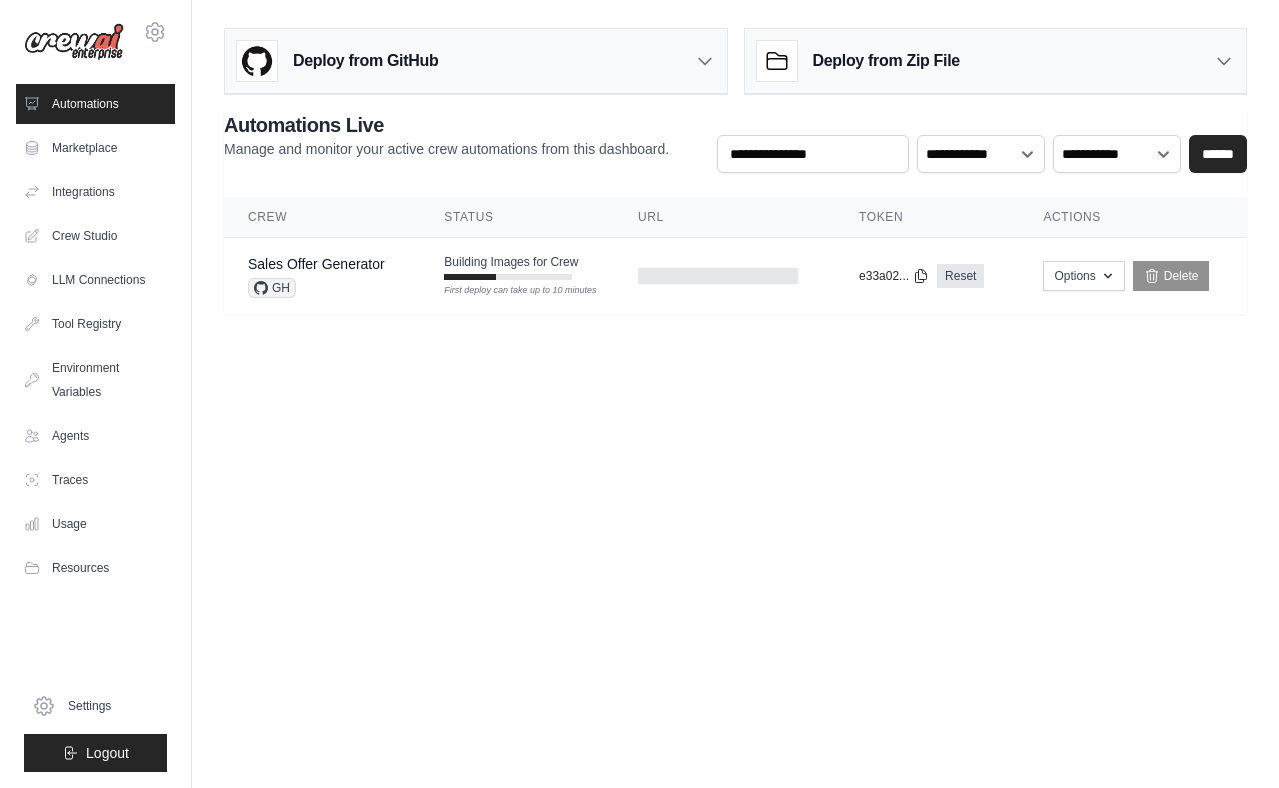 scroll, scrollTop: 0, scrollLeft: 0, axis: both 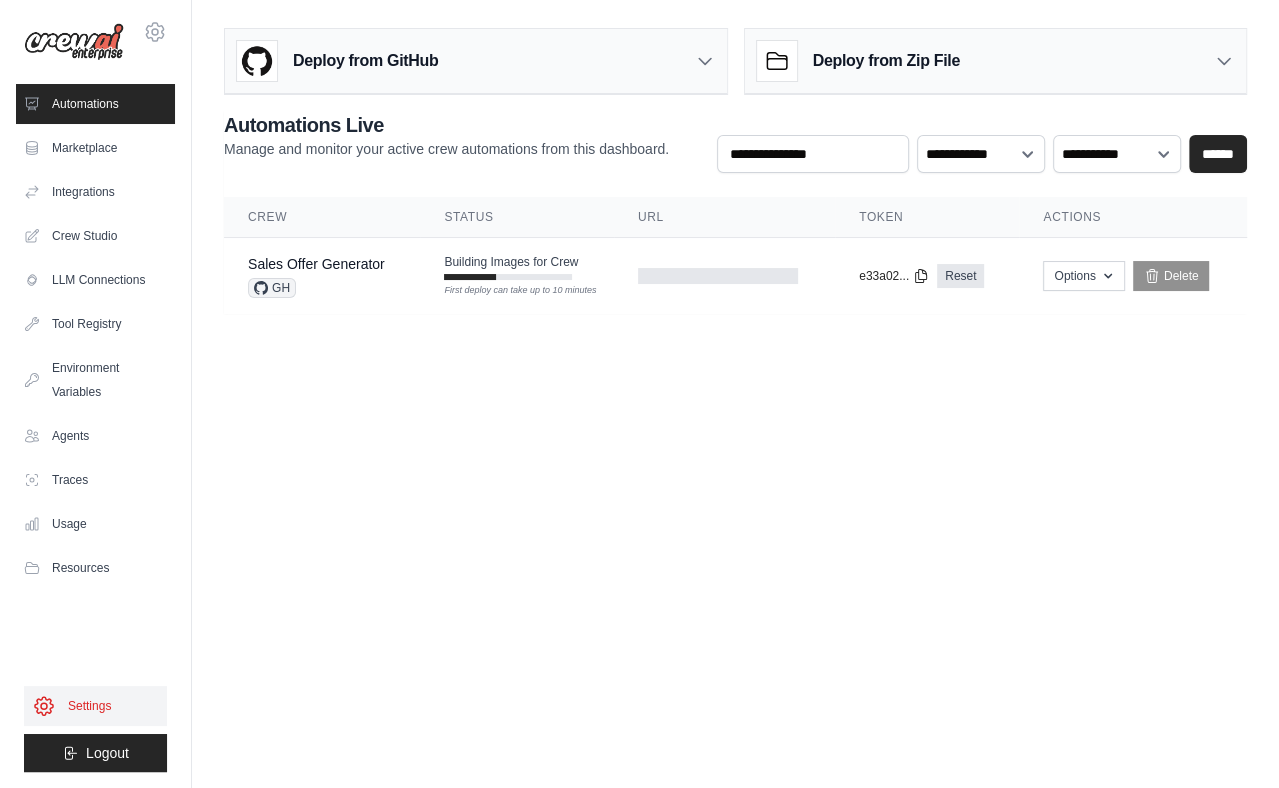 click on "Settings" at bounding box center [95, 706] 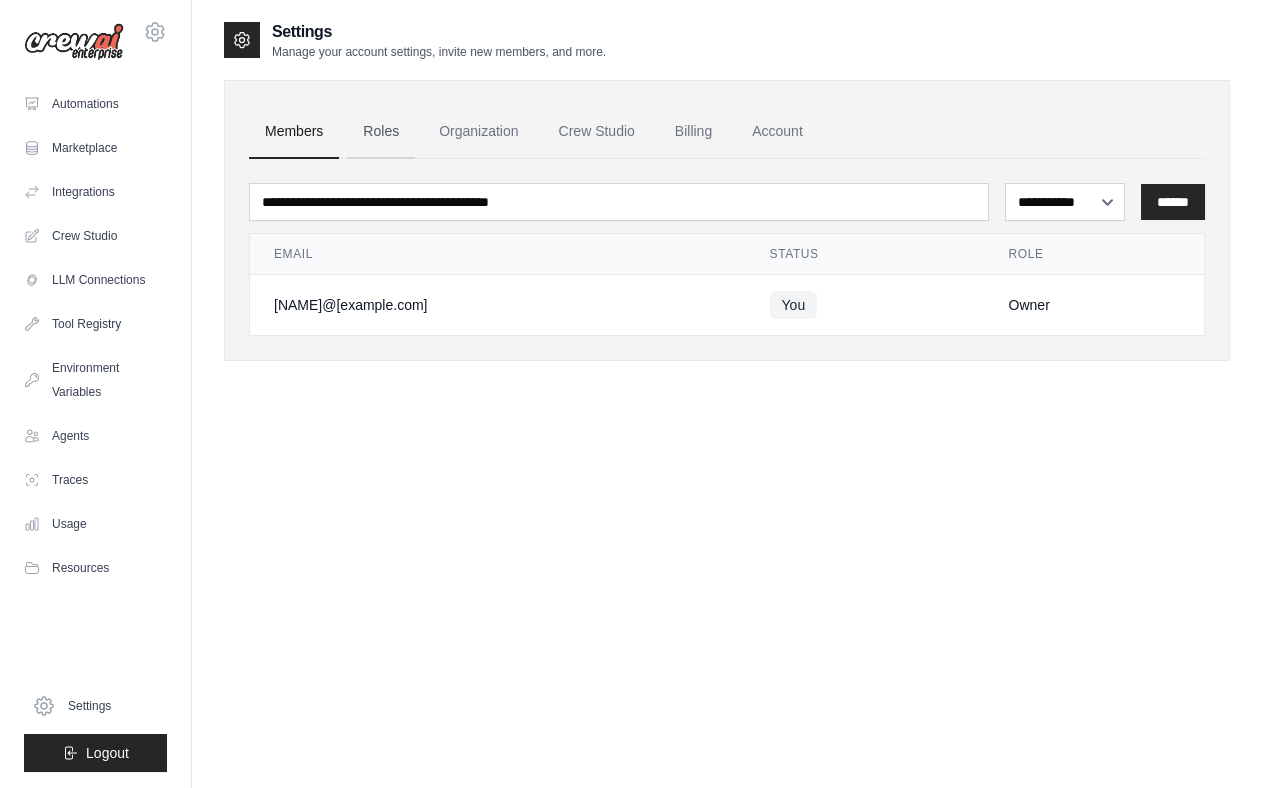 click on "Roles" at bounding box center [381, 132] 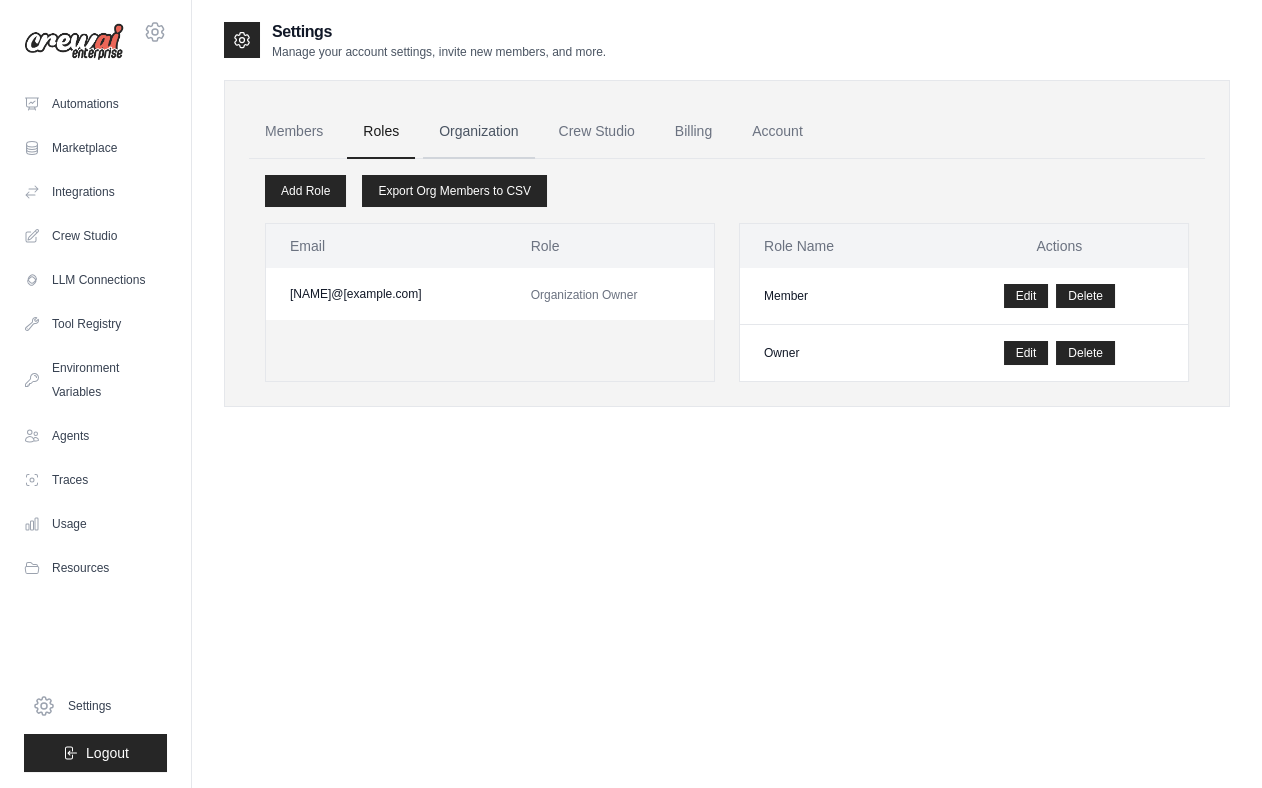 click on "Organization" at bounding box center [478, 132] 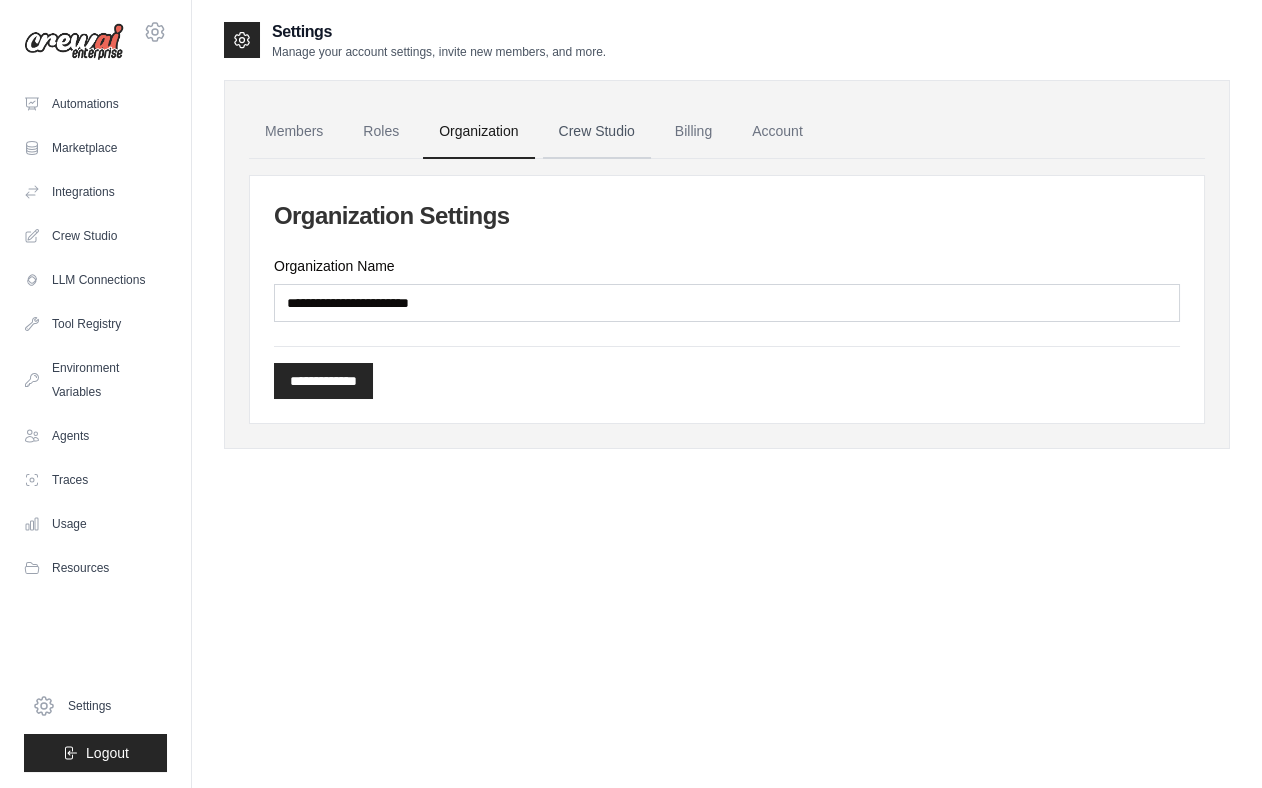 click on "Crew Studio" at bounding box center [597, 132] 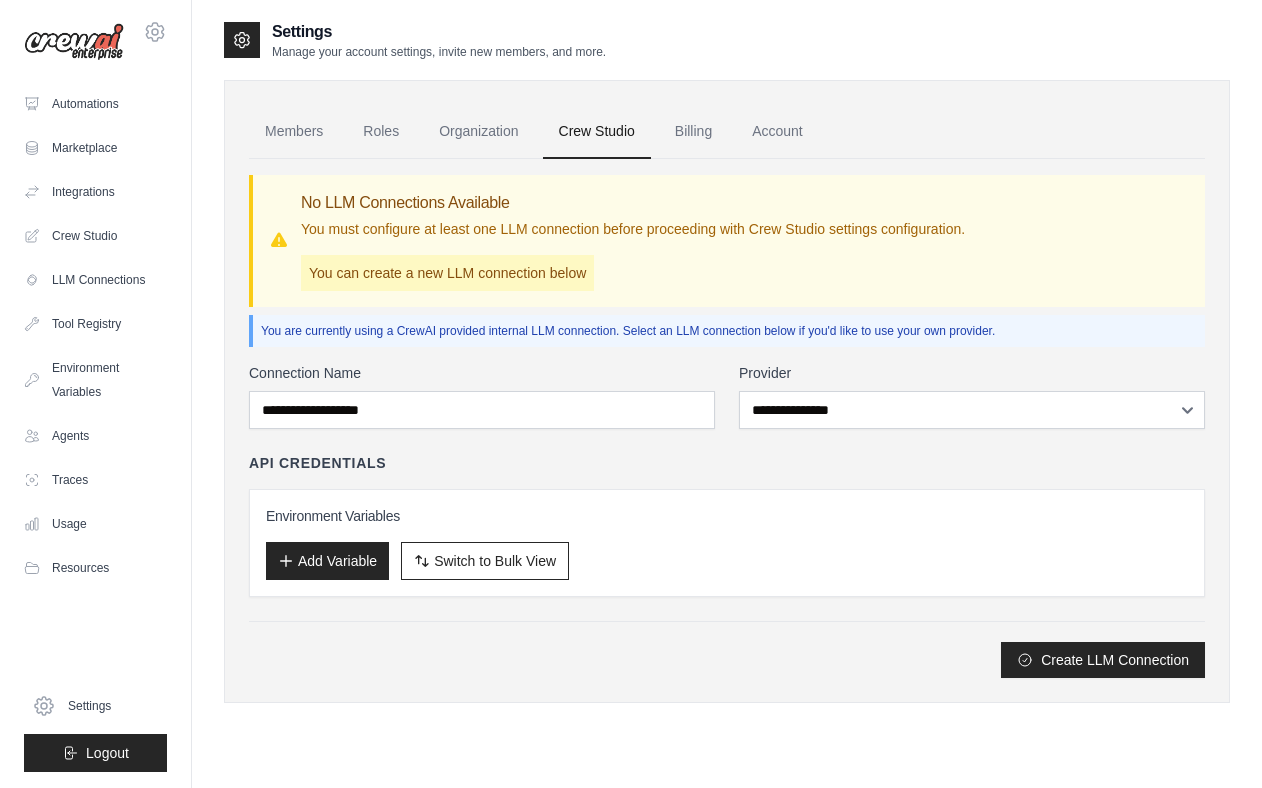 scroll, scrollTop: 0, scrollLeft: 0, axis: both 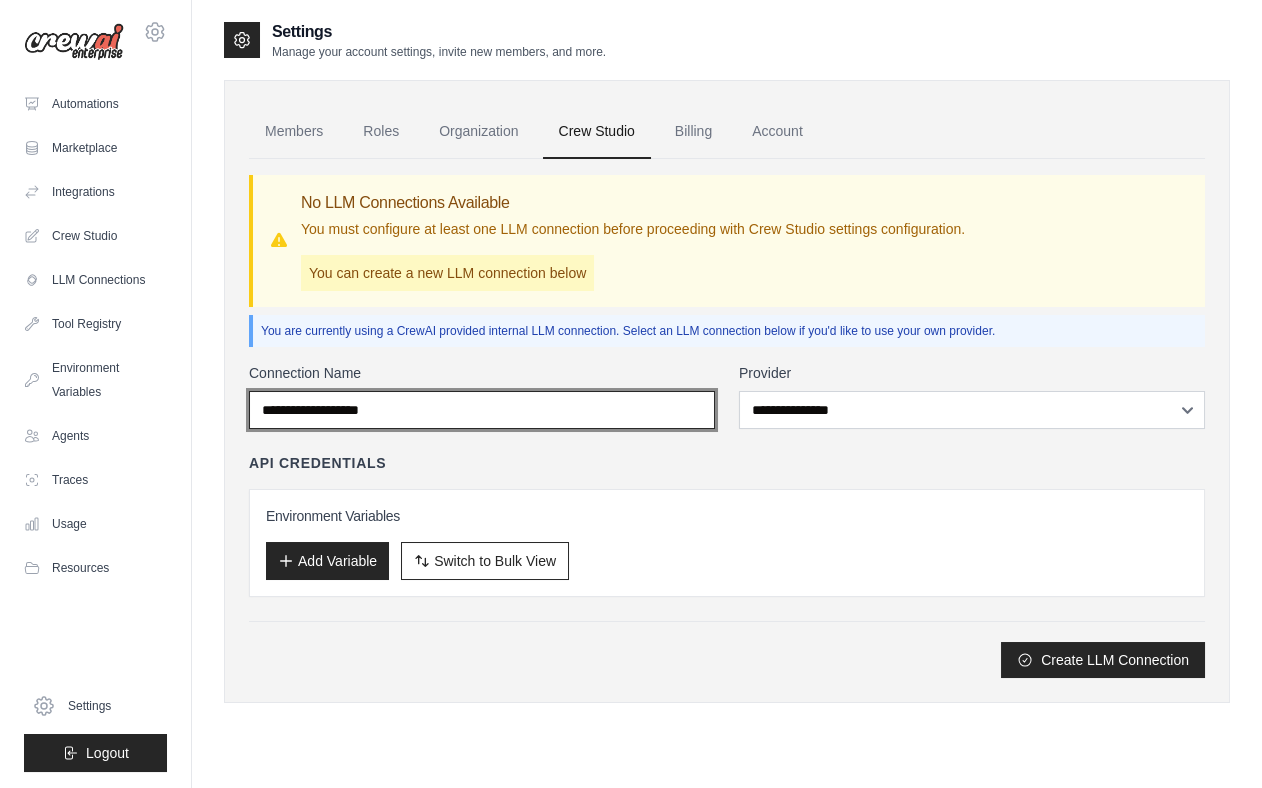 click on "Connection Name" at bounding box center [482, 410] 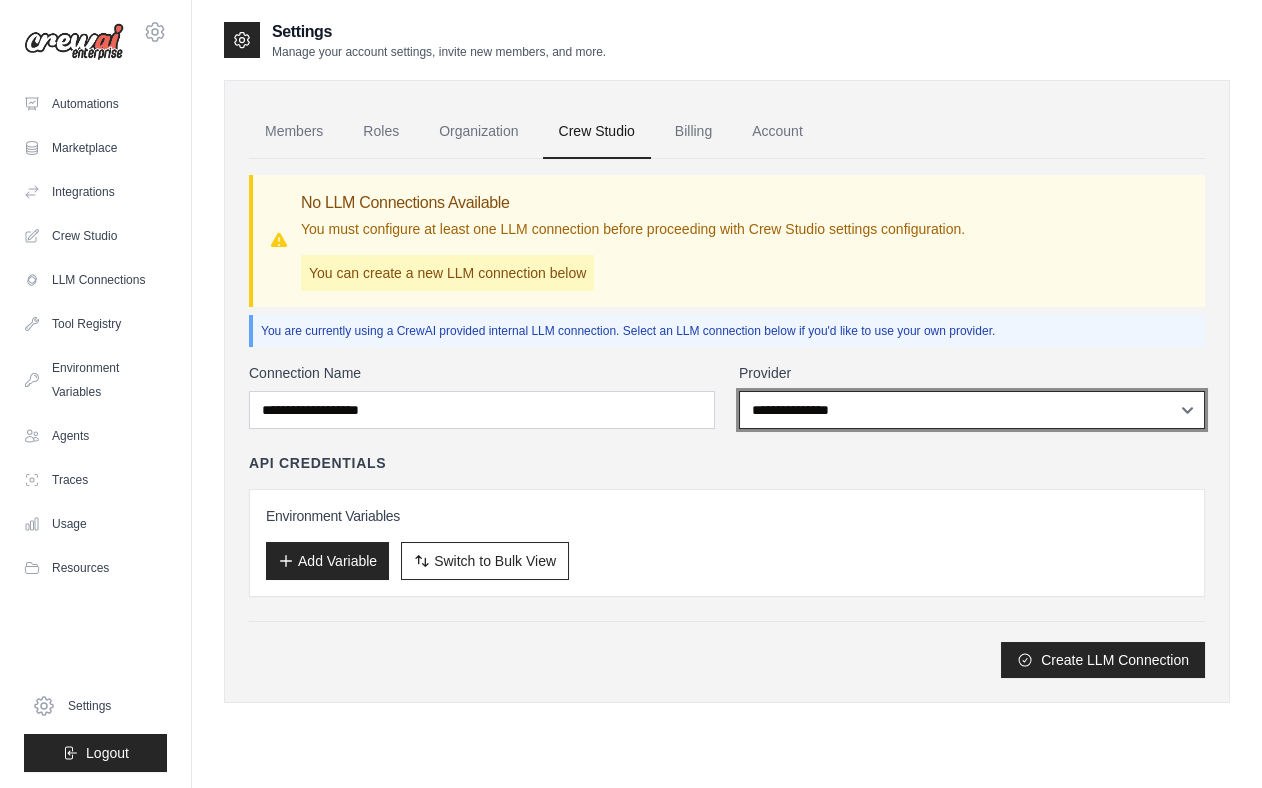 click on "**********" at bounding box center (972, 410) 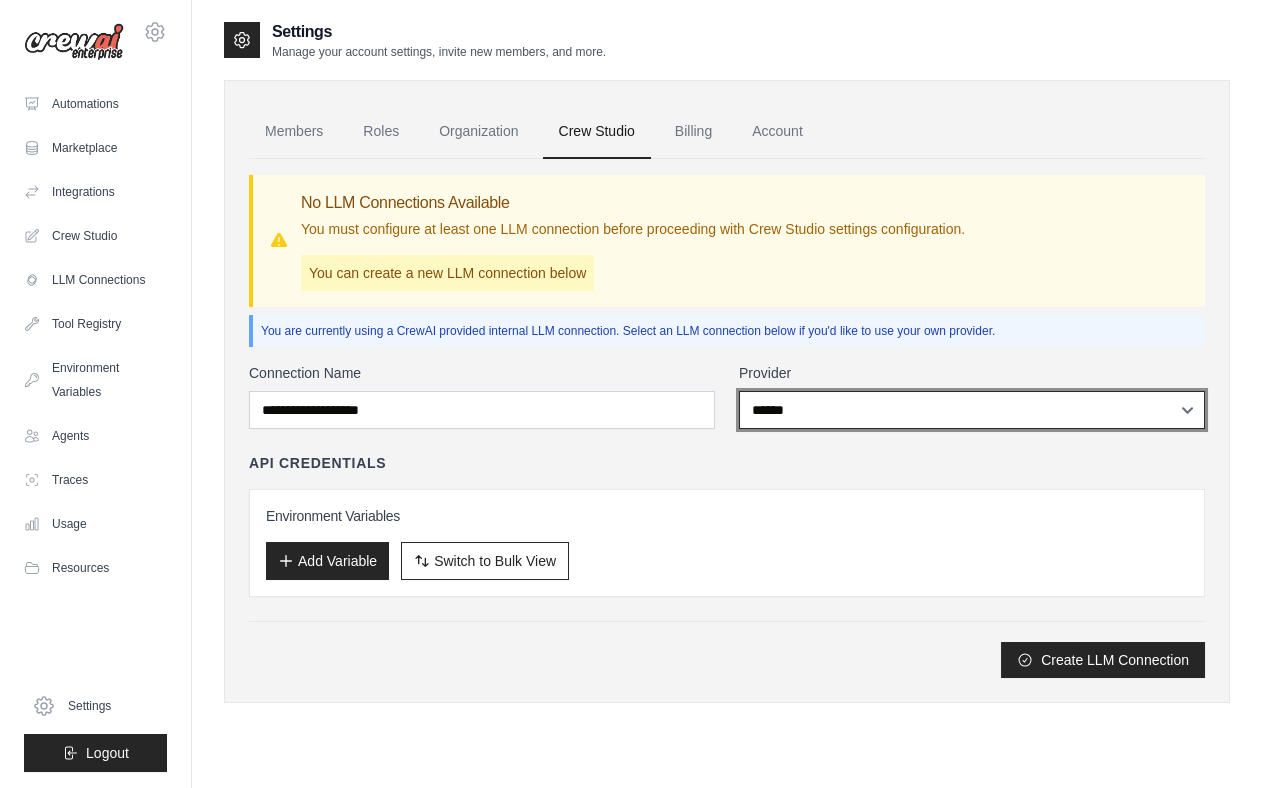 click on "**********" at bounding box center [972, 410] 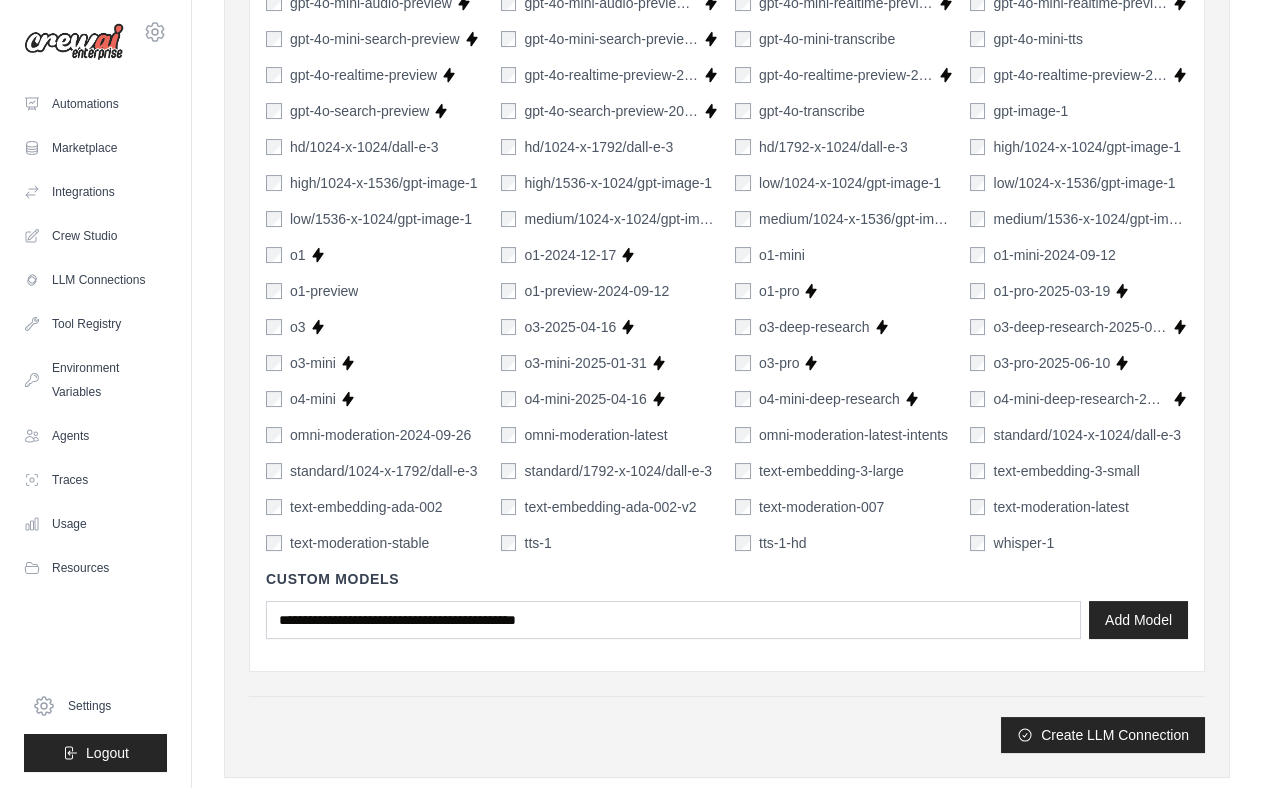 scroll, scrollTop: 1259, scrollLeft: 0, axis: vertical 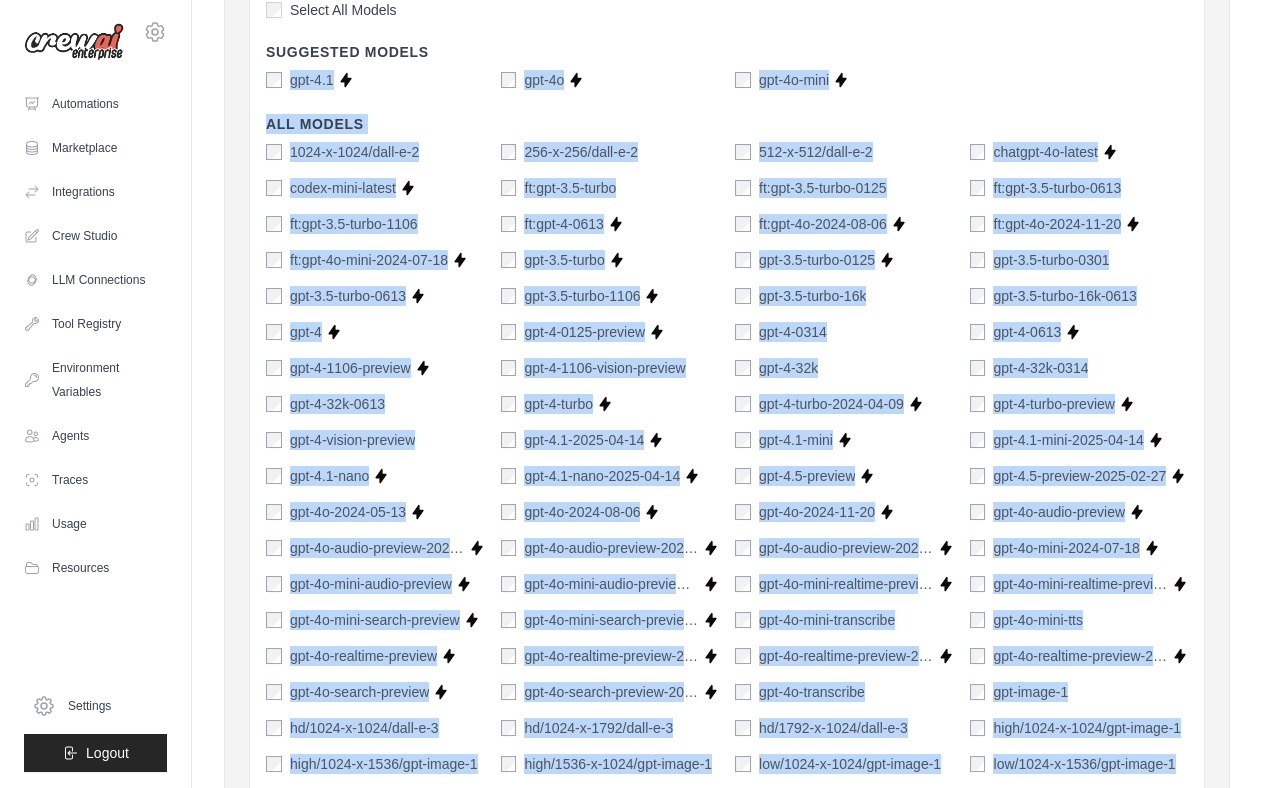 drag, startPoint x: 1076, startPoint y: 502, endPoint x: 237, endPoint y: 65, distance: 945.98627 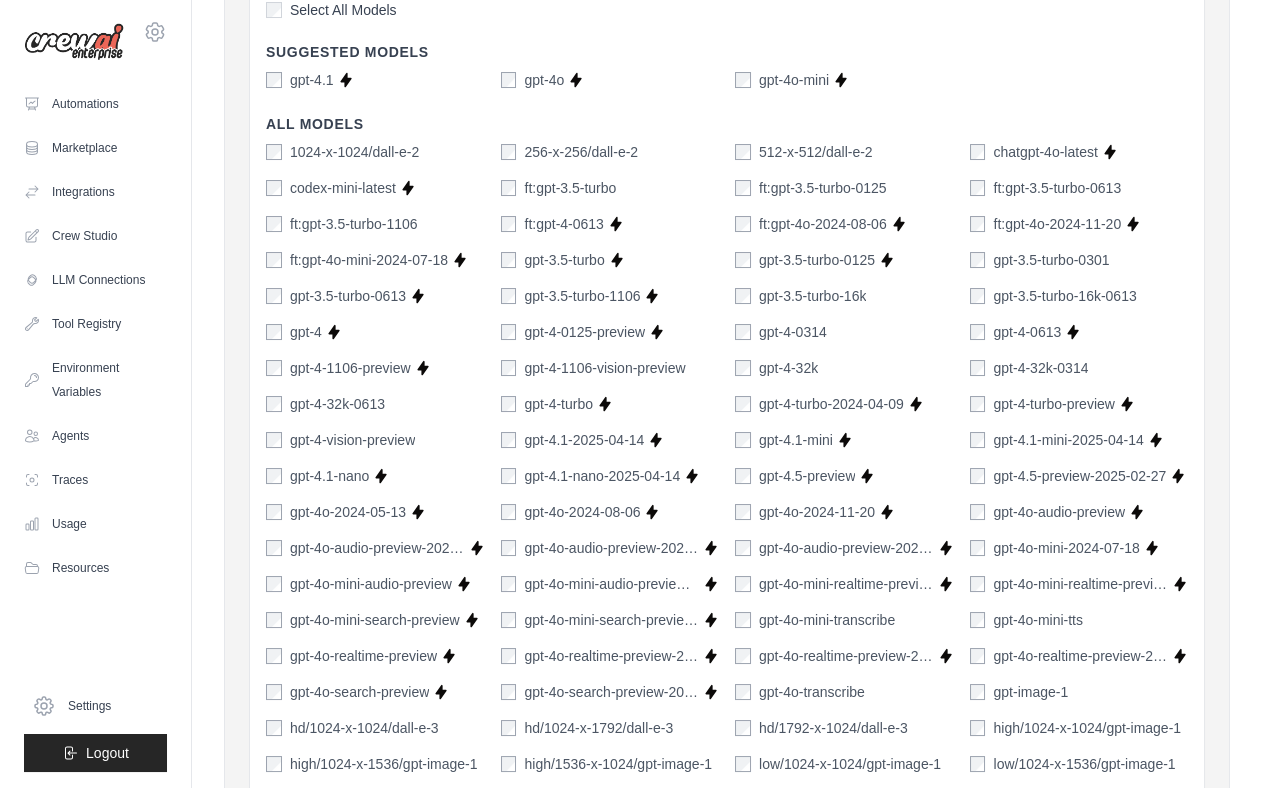 click on "Select All Models
Suggested Models gpt-4.1
Supports Crew Studio gpt-4o
Supports Crew Studio gpt-4o-mini
Supports Crew Studio All Models 1024-x-1024/dall-e-2 256-x-256/dall-e-2 512-x-512/dall-e-2 chatgpt-4o-latest
Supports Crew Studio codex-mini-latest
Supports Crew Studio ft:gpt-3.5-turbo ft:gpt-3.5-turbo-0125 ft:gpt-3.5-turbo-0613 ft:gpt-3.5-turbo-1106 ft:gpt-4-0613
Supports Crew Studio ft:gpt-4o-2024-08-06
Supports Crew Studio ft:gpt-4o-2024-11-20
Supports Crew Studio ft:gpt-4o-mini-2024-07-18
Supports Crew Studio gpt-3.5-turbo
Supports Crew Studio gpt-3.5-turbo-0125
Supports Crew Studio gpt-3.5-turbo-0301" at bounding box center (727, 617) 